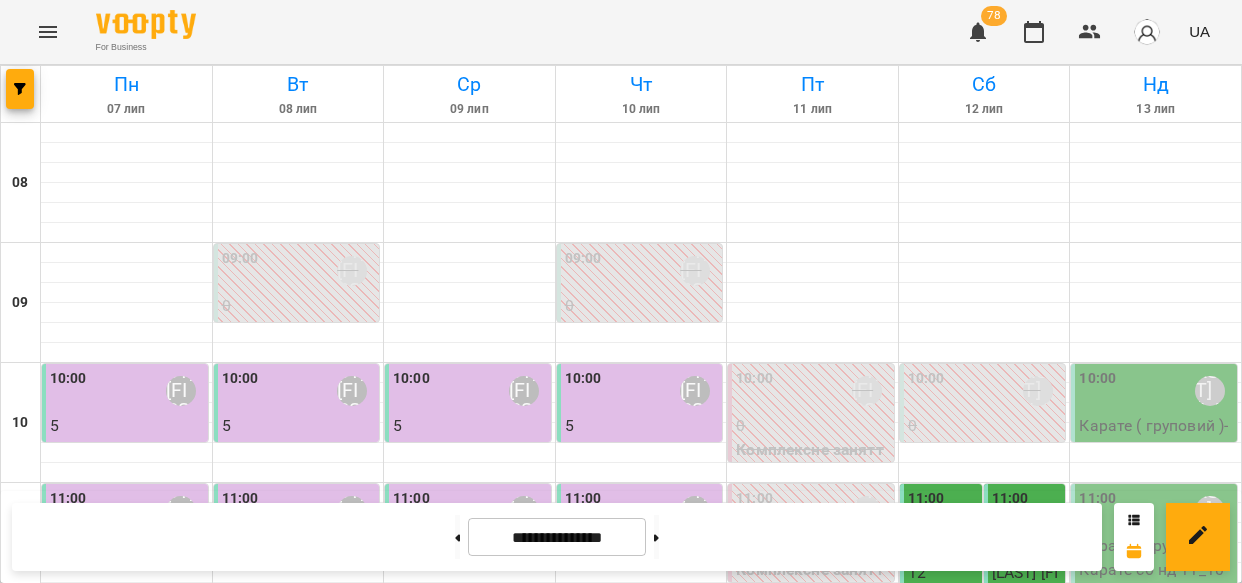 scroll, scrollTop: 0, scrollLeft: 0, axis: both 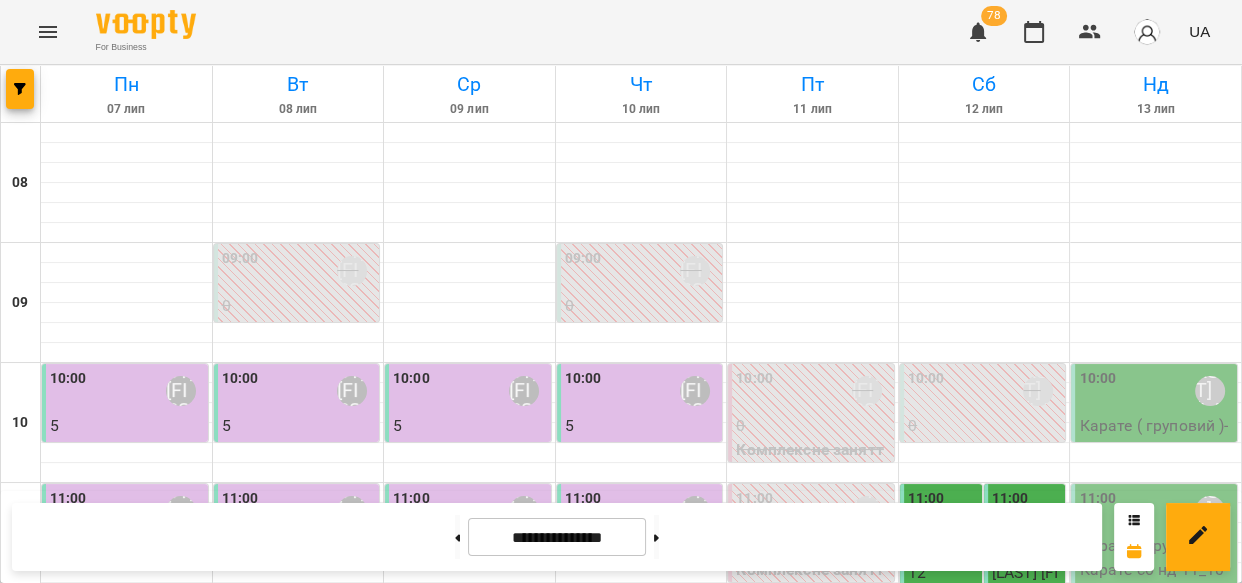 click at bounding box center [1155, 373] 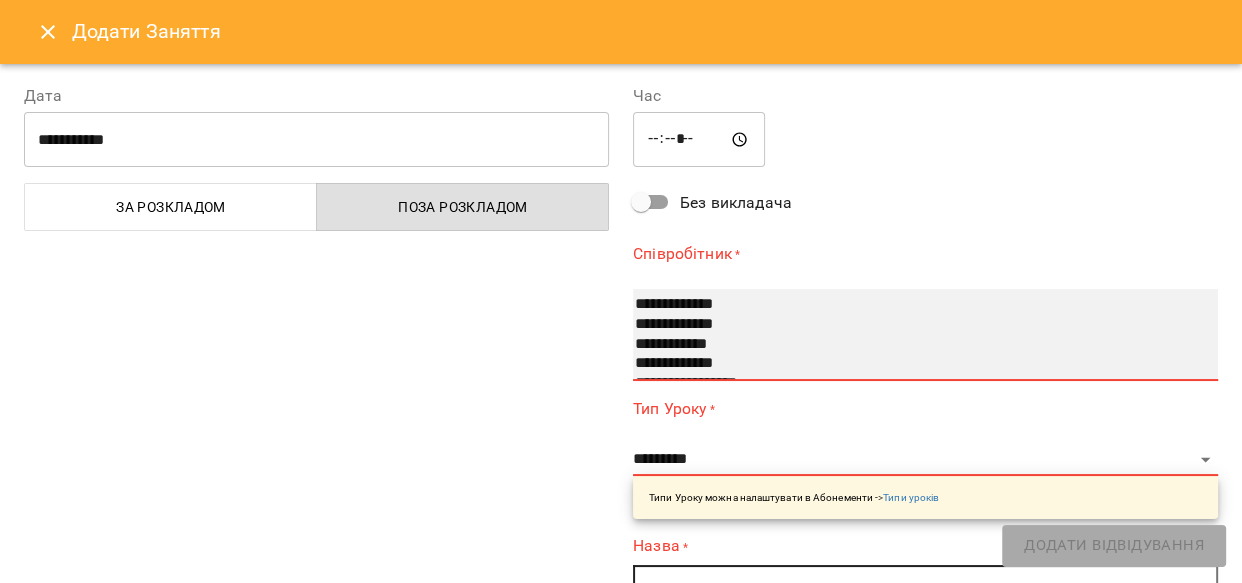 select on "**********" 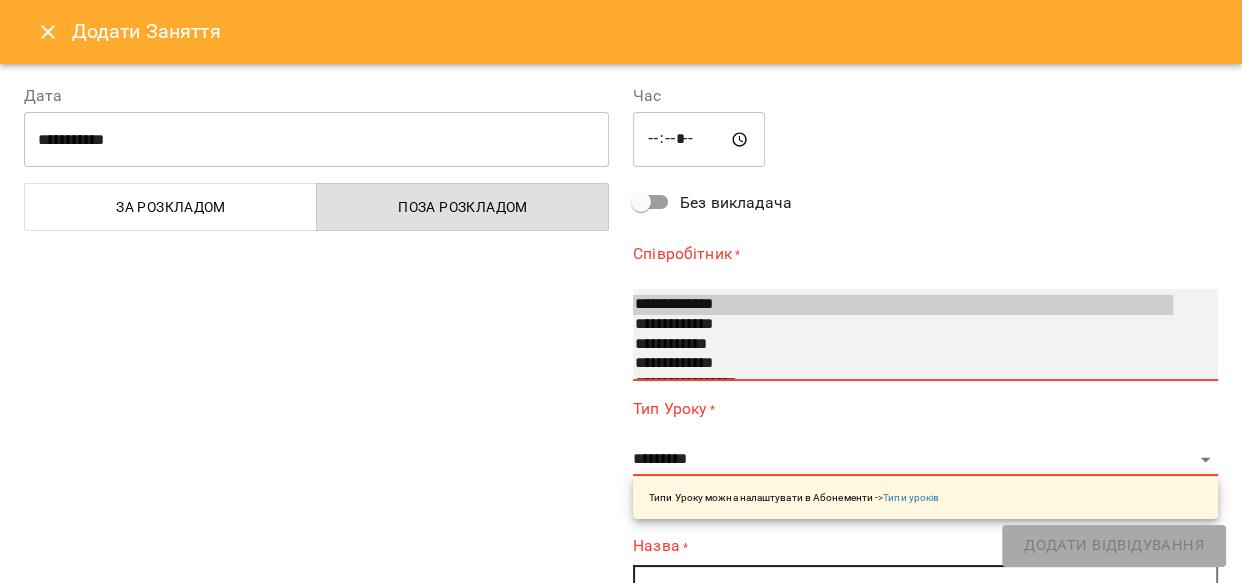 click on "**********" at bounding box center [903, 305] 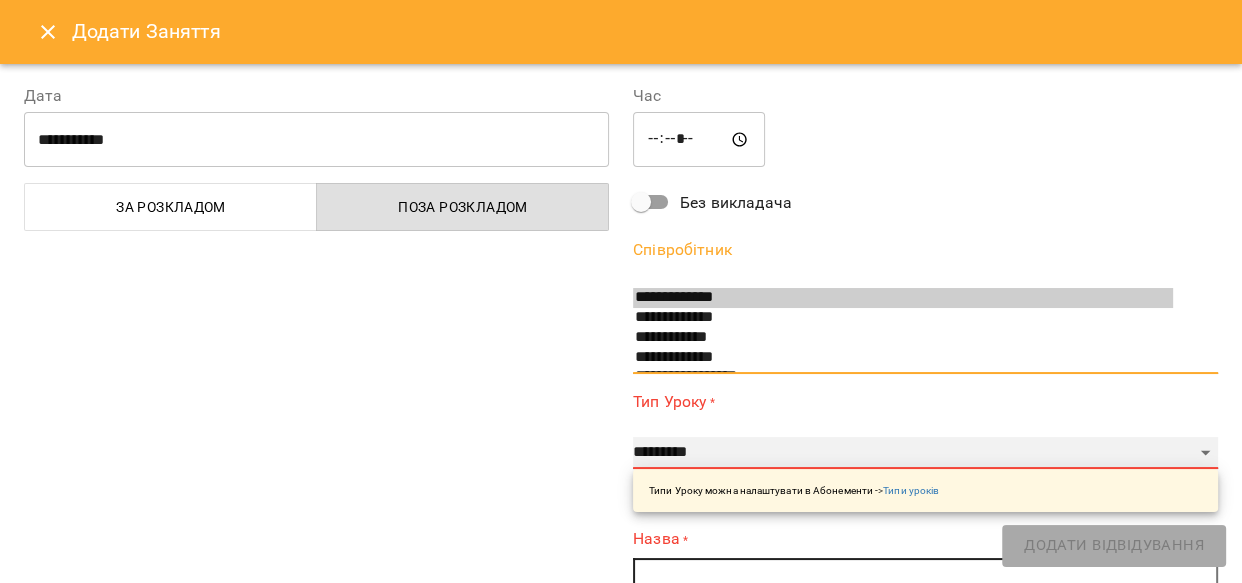 click on "**********" at bounding box center (925, 453) 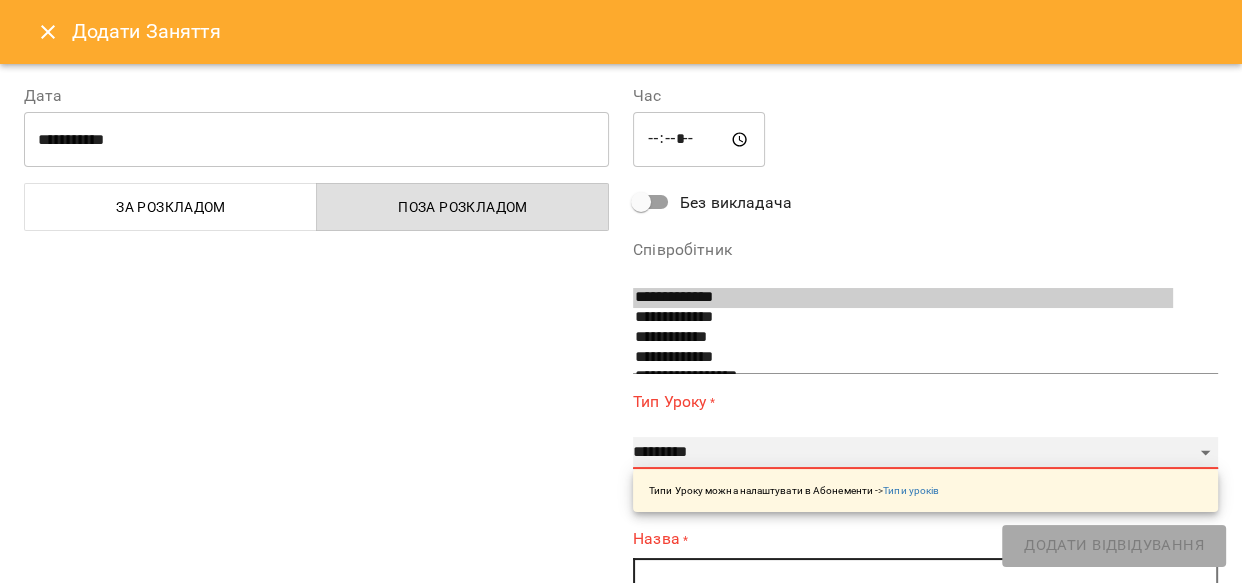 select on "**********" 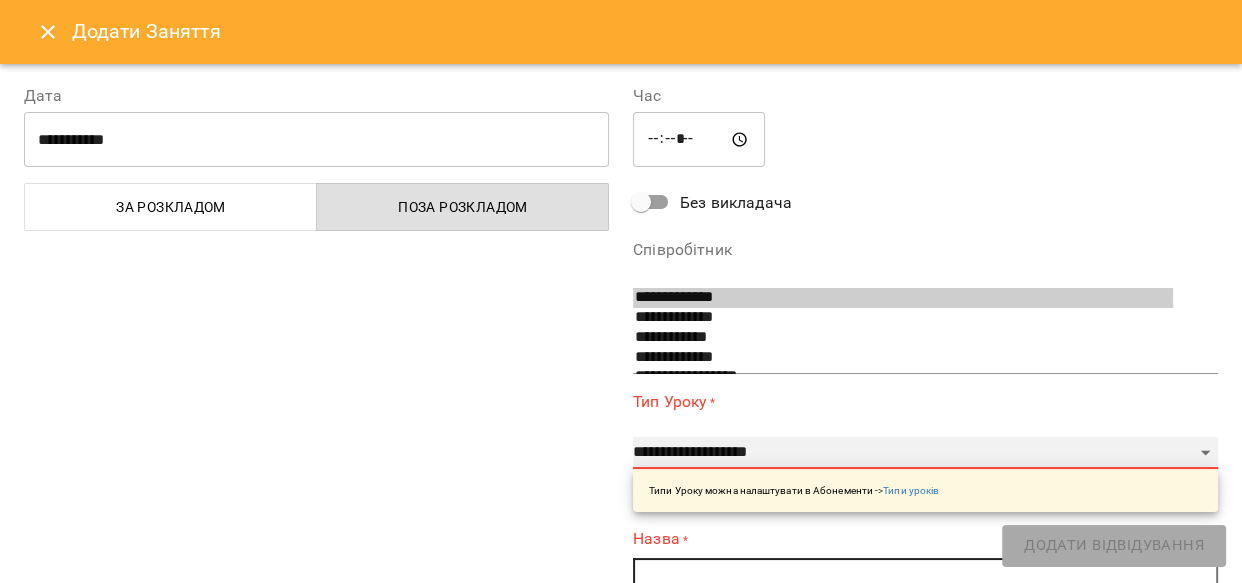 click on "**********" at bounding box center (925, 453) 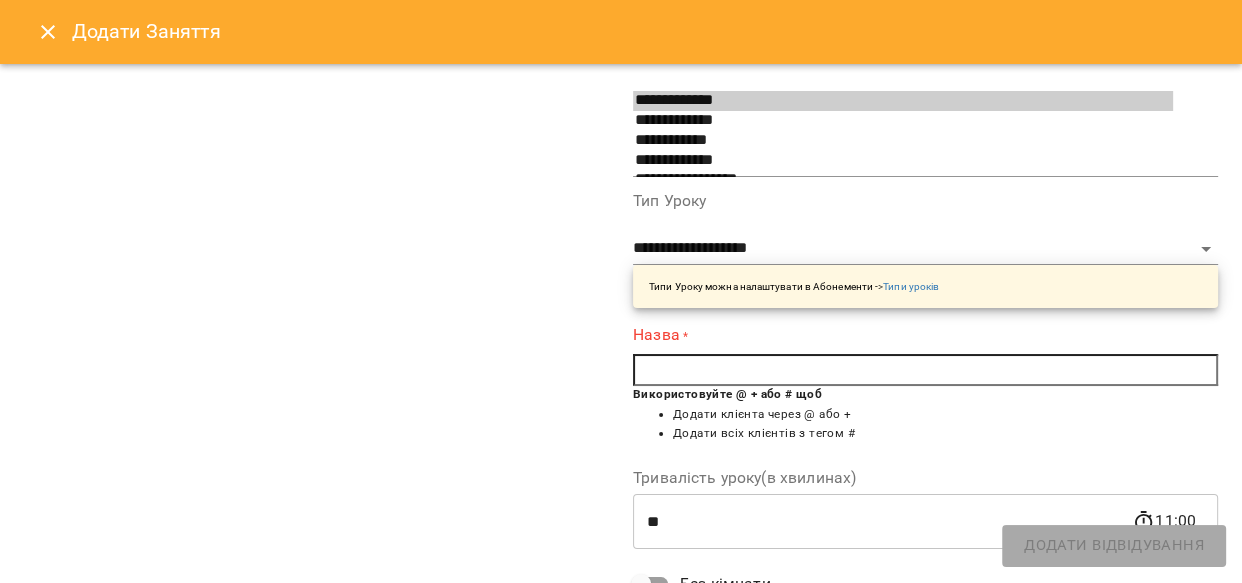scroll, scrollTop: 204, scrollLeft: 0, axis: vertical 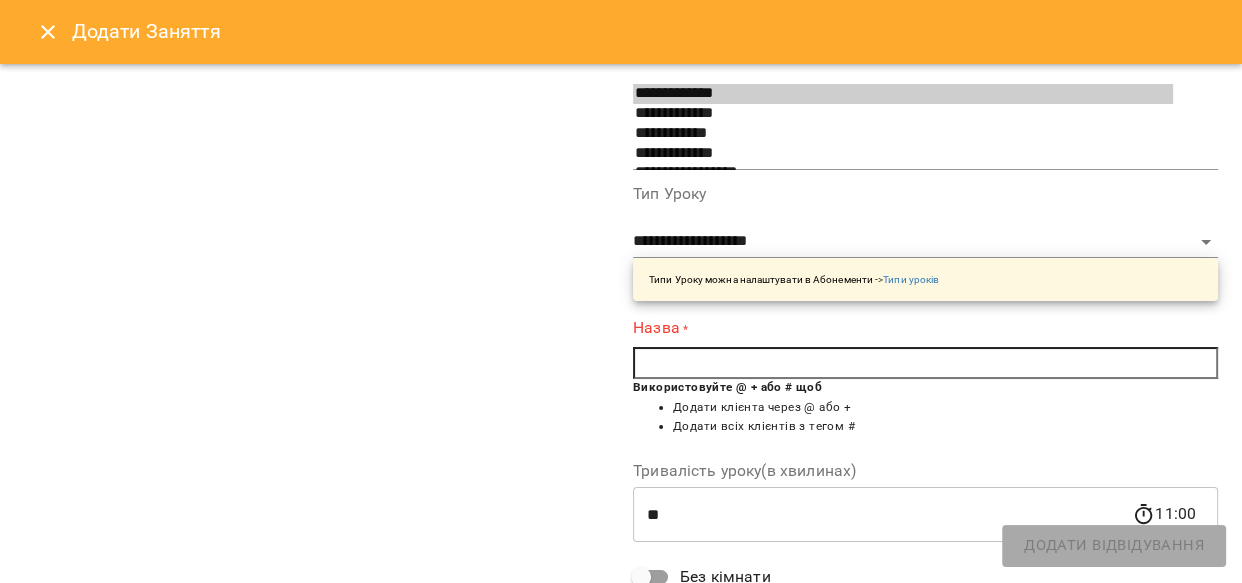 click at bounding box center [925, 363] 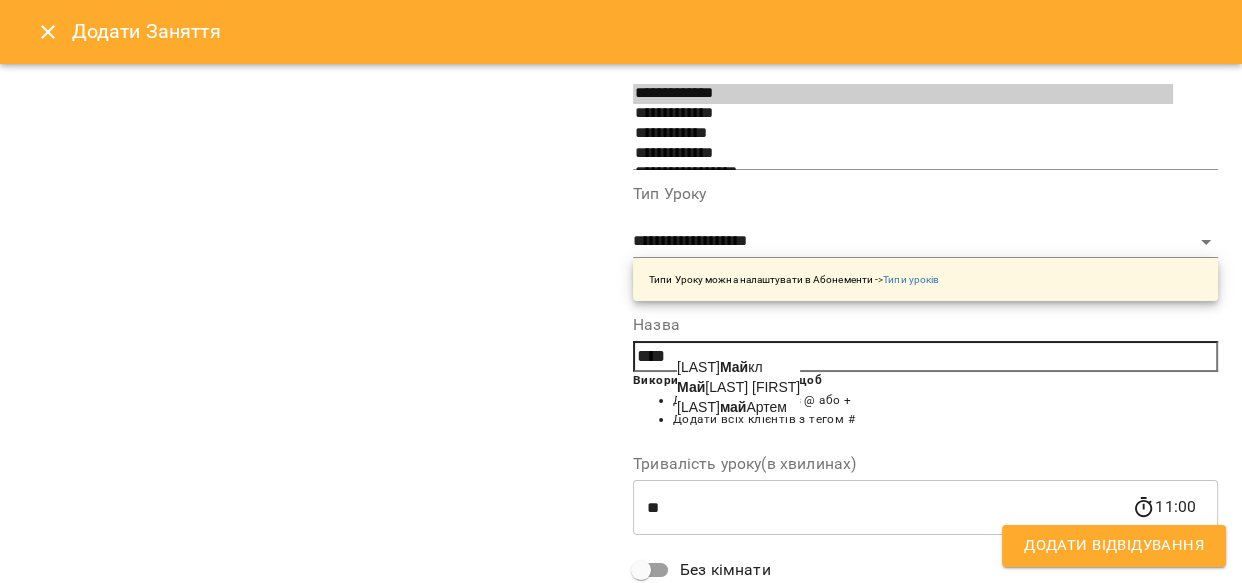 click on "[MONTH] [FIRST] [LAST]" at bounding box center [738, 387] 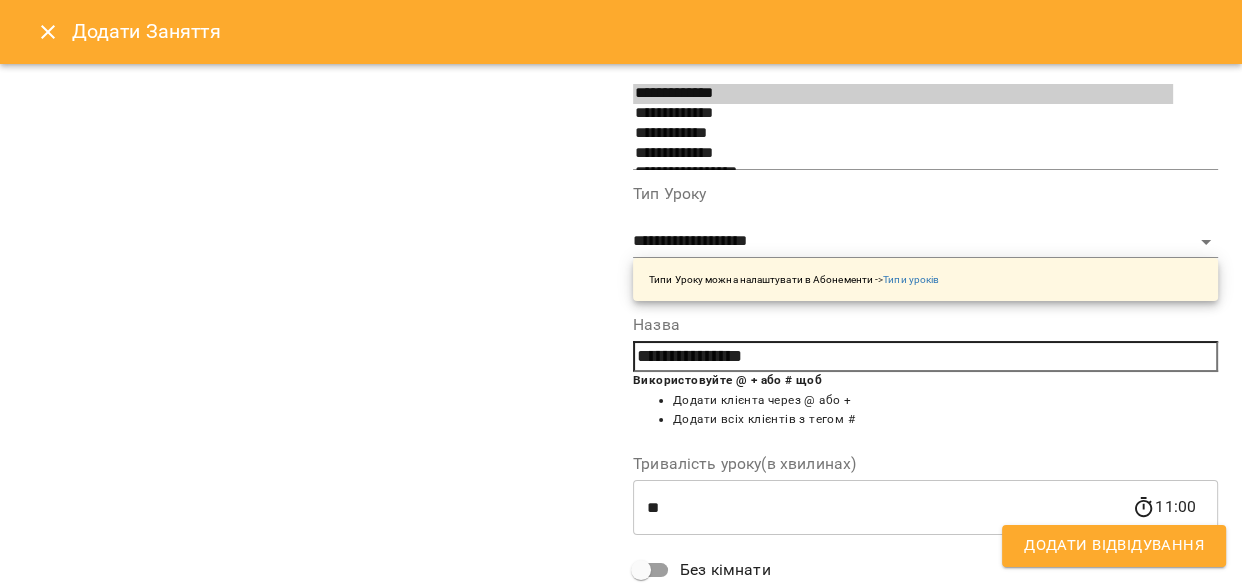click on "Додати Відвідування" at bounding box center [1114, 546] 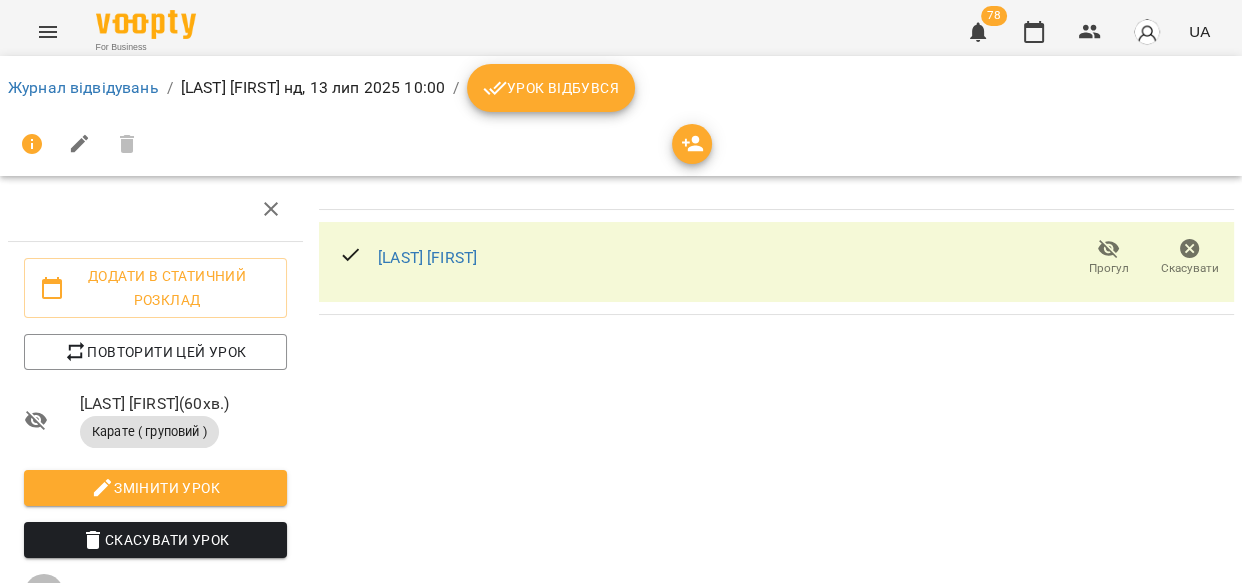 click on "Урок відбувся" at bounding box center (551, 88) 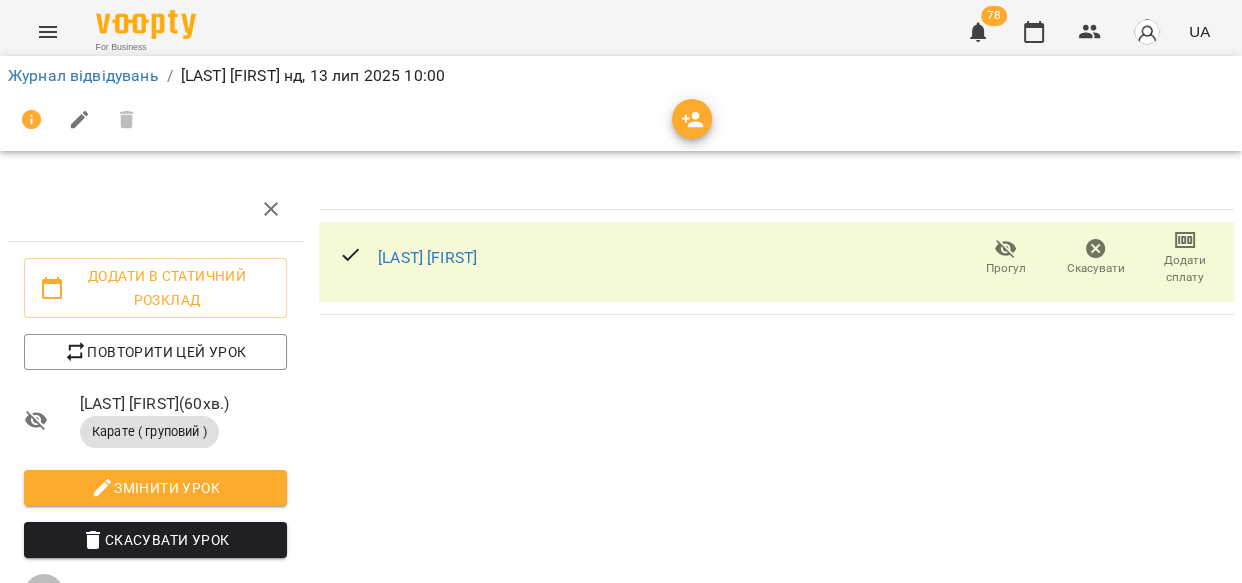 click on "Додати сплату" at bounding box center [1185, 269] 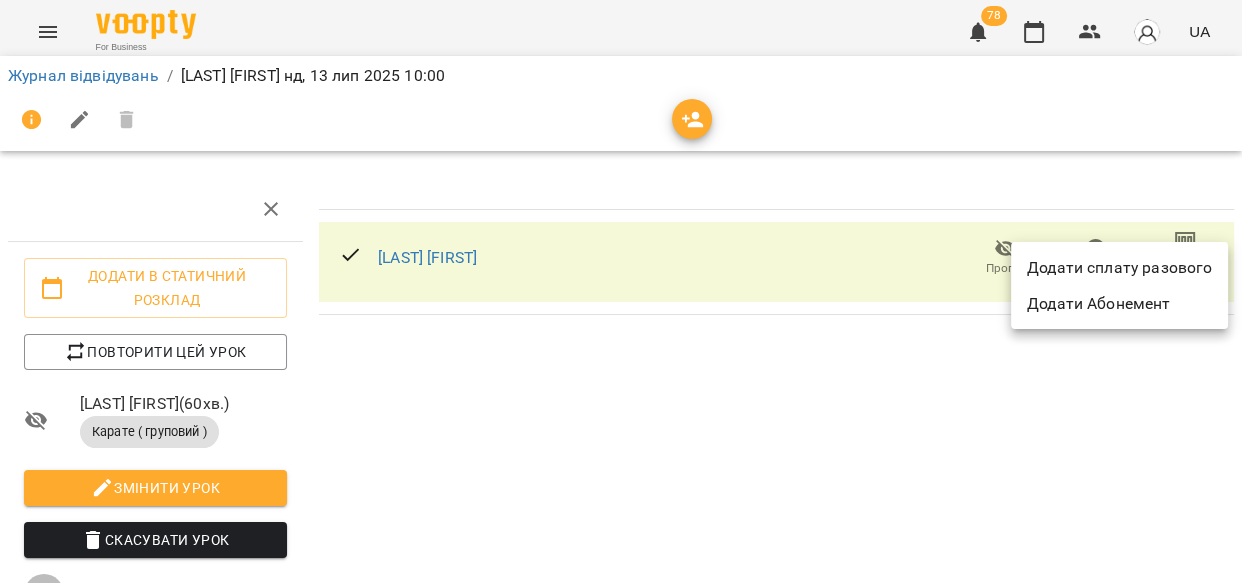 click on "Додати сплату разового" at bounding box center [1119, 268] 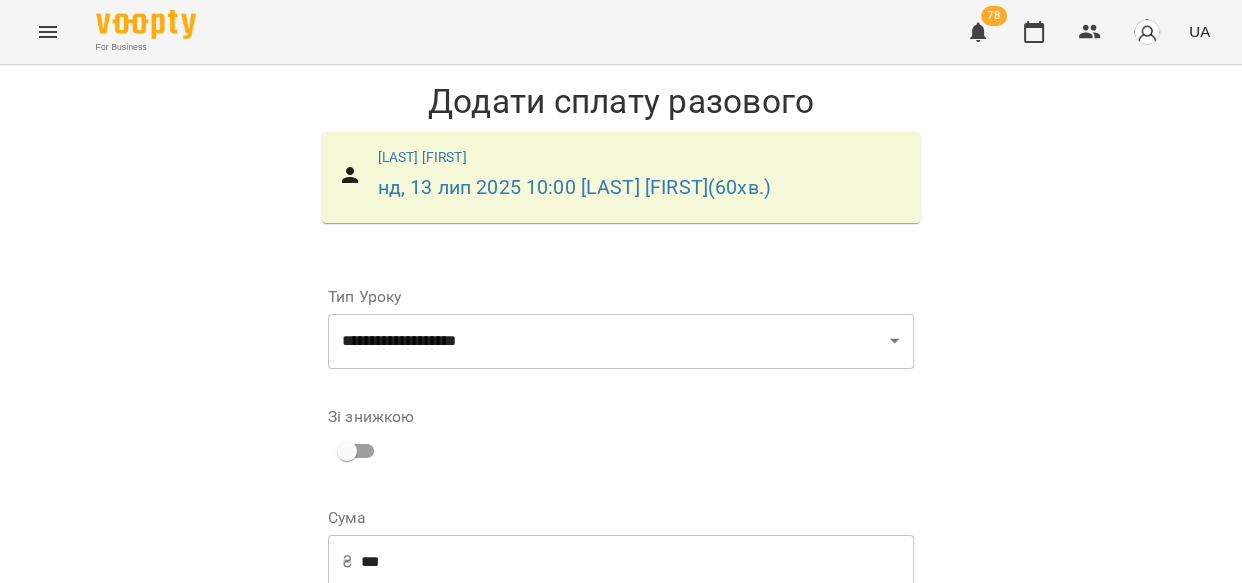 scroll, scrollTop: 70, scrollLeft: 0, axis: vertical 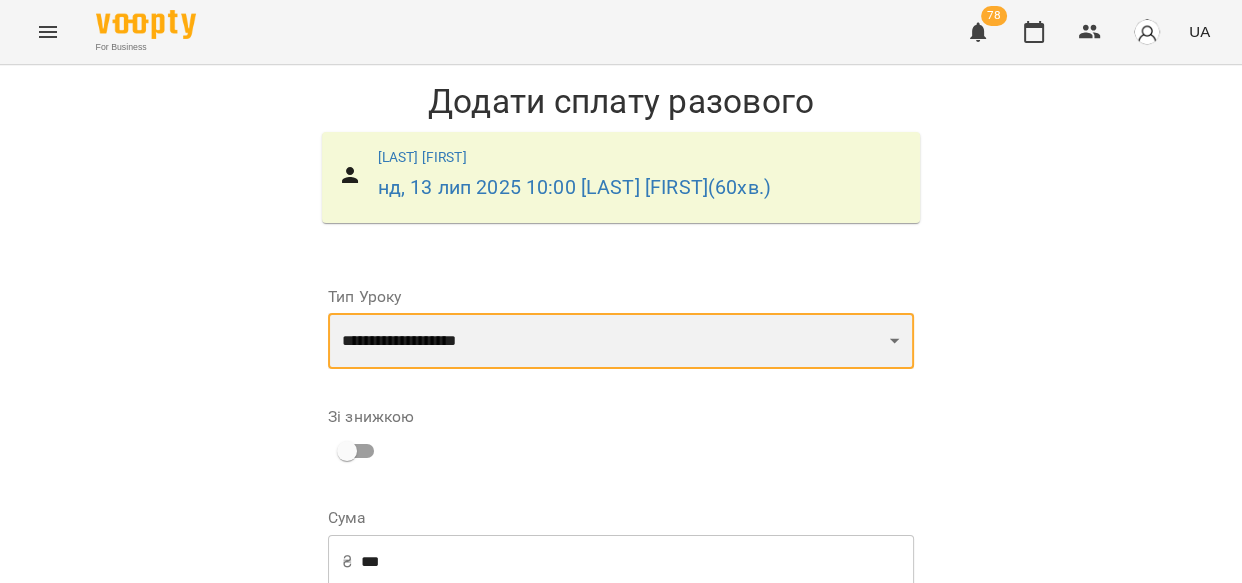 click on "**********" at bounding box center [621, 341] 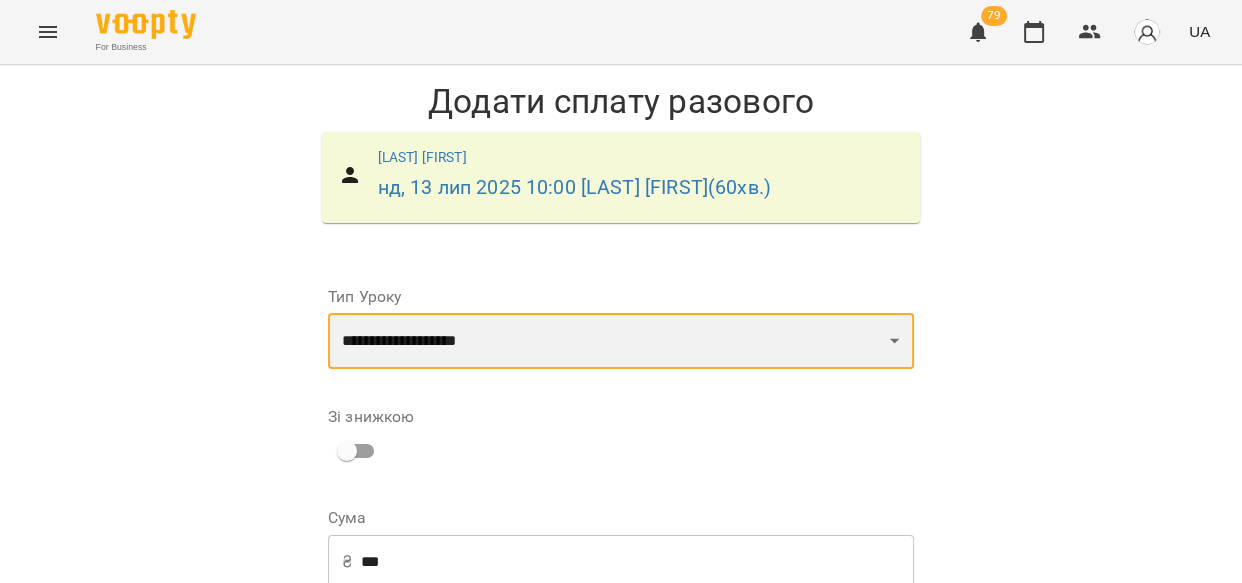 select on "**********" 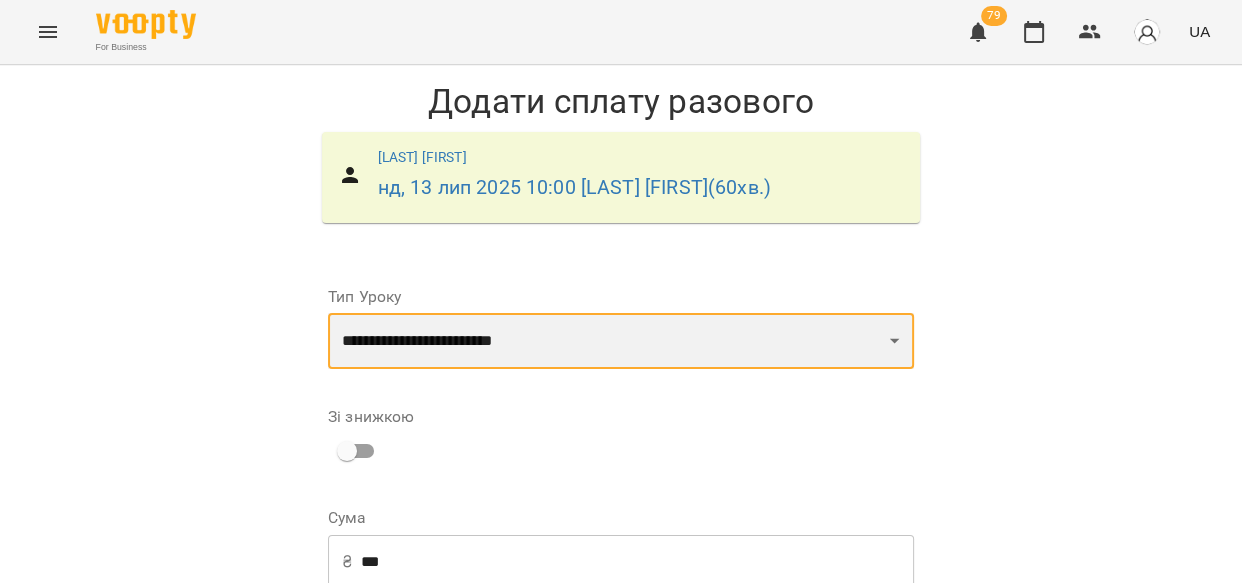 click on "**********" at bounding box center (621, 341) 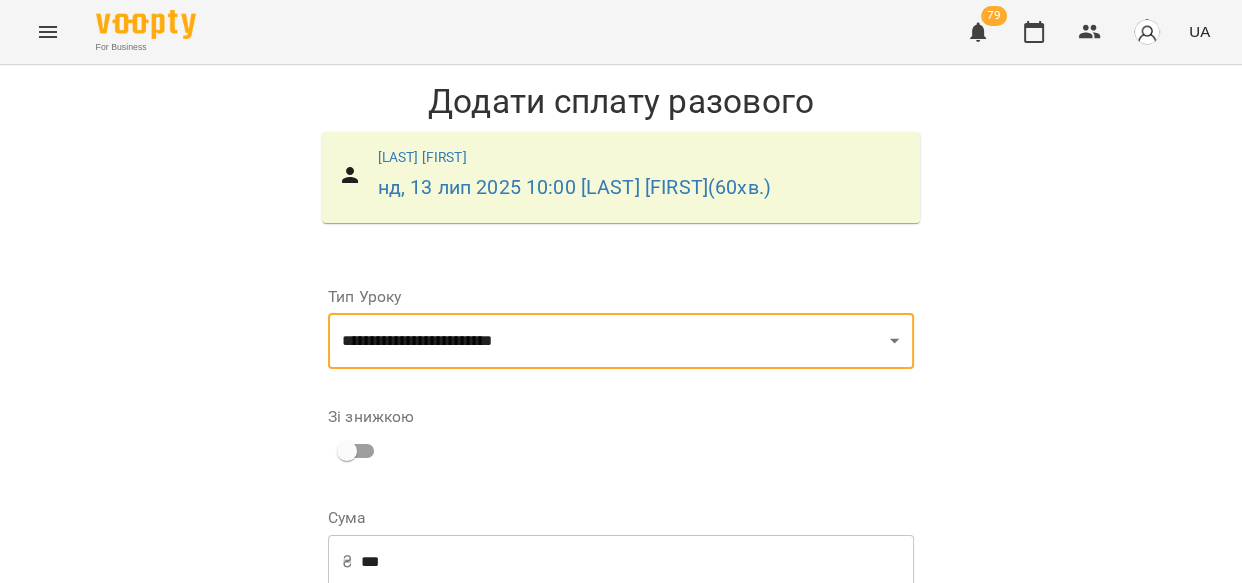 click on "***" at bounding box center (637, 562) 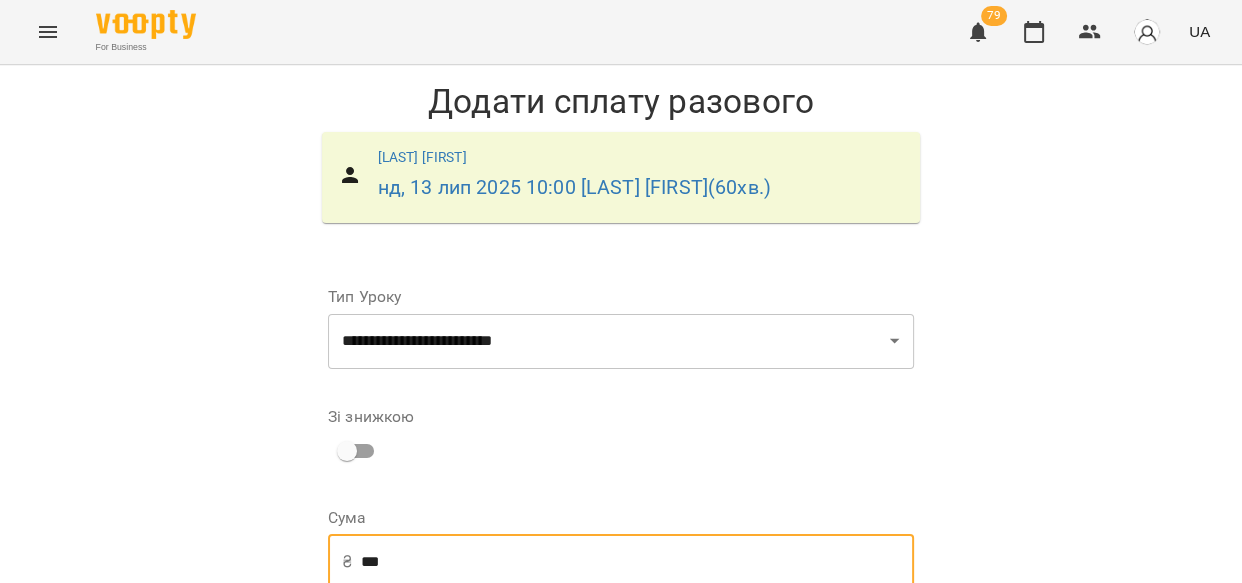 click on "***" at bounding box center [637, 562] 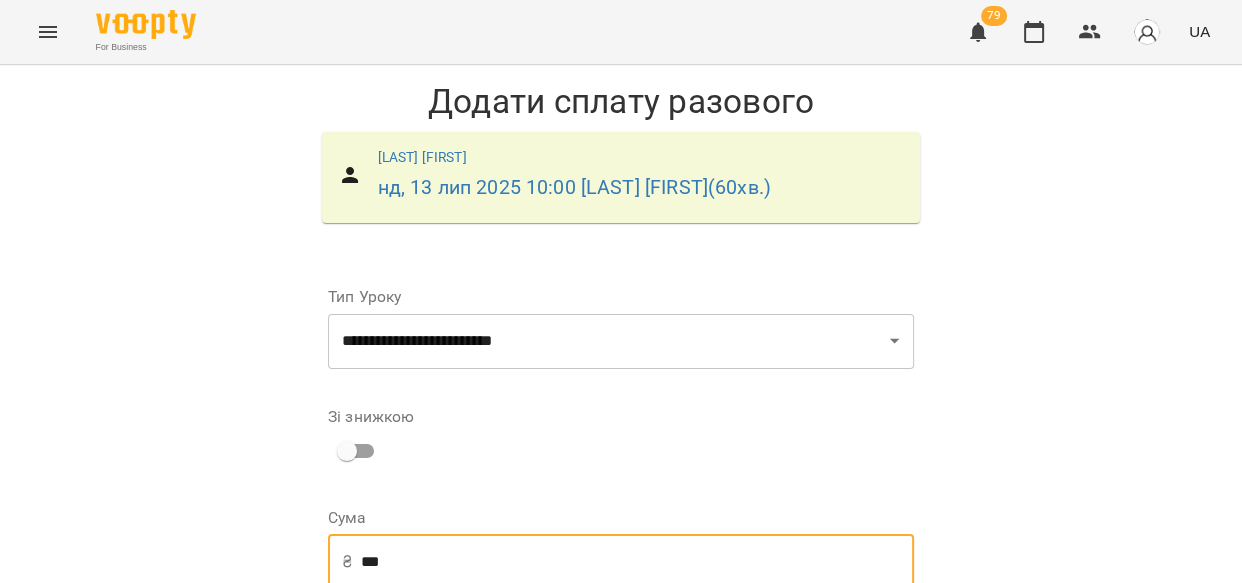 scroll, scrollTop: 334, scrollLeft: 0, axis: vertical 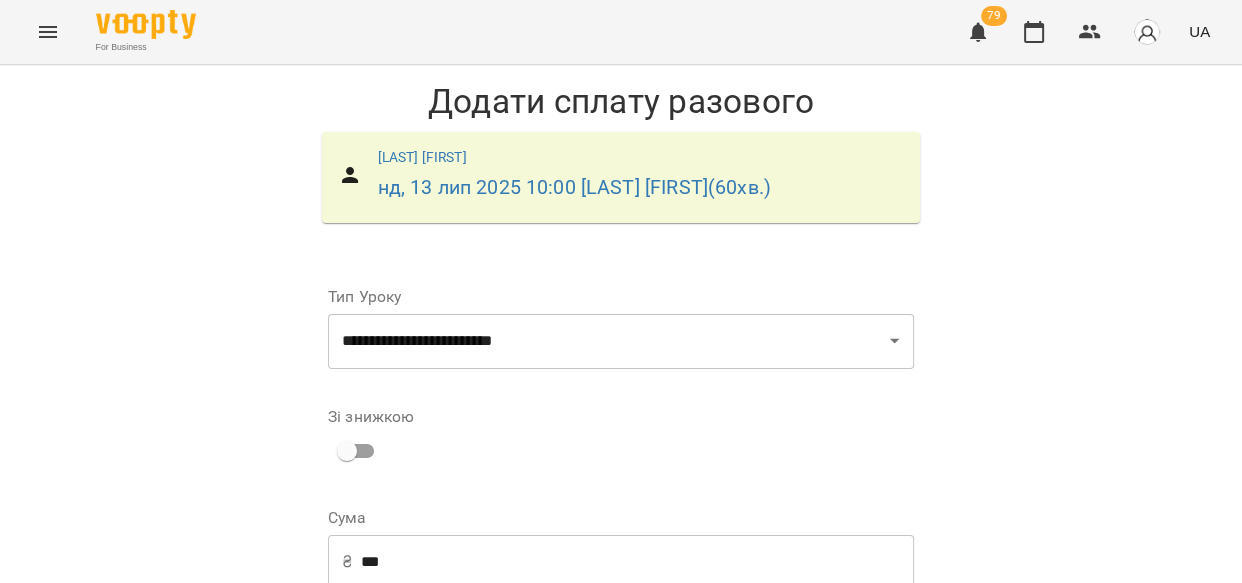 select on "****" 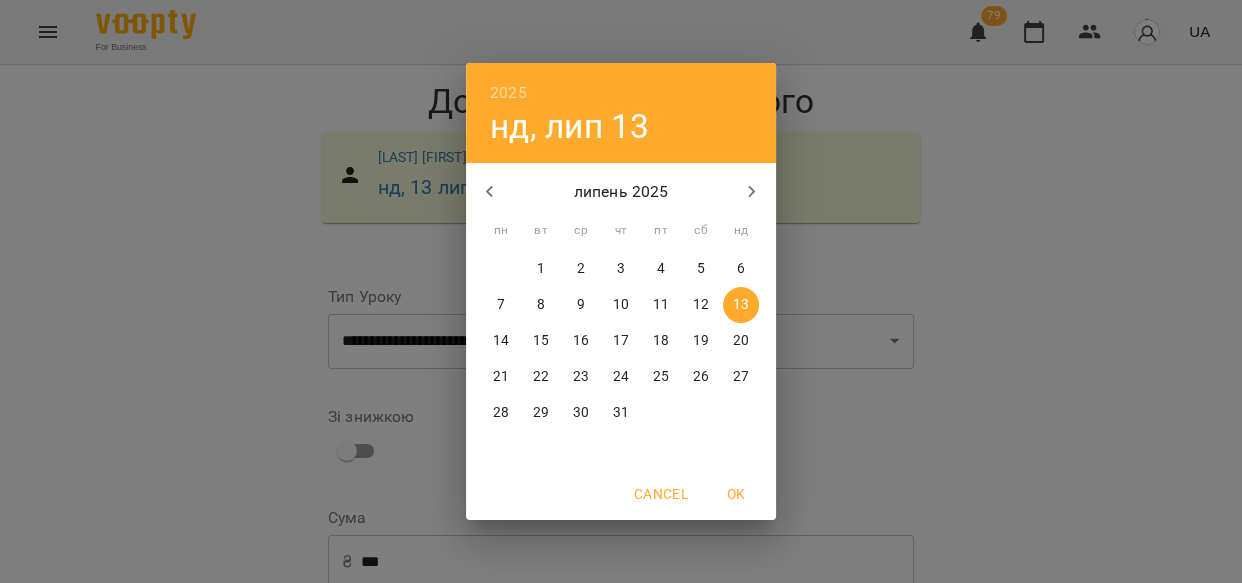 click on "8" at bounding box center [541, 305] 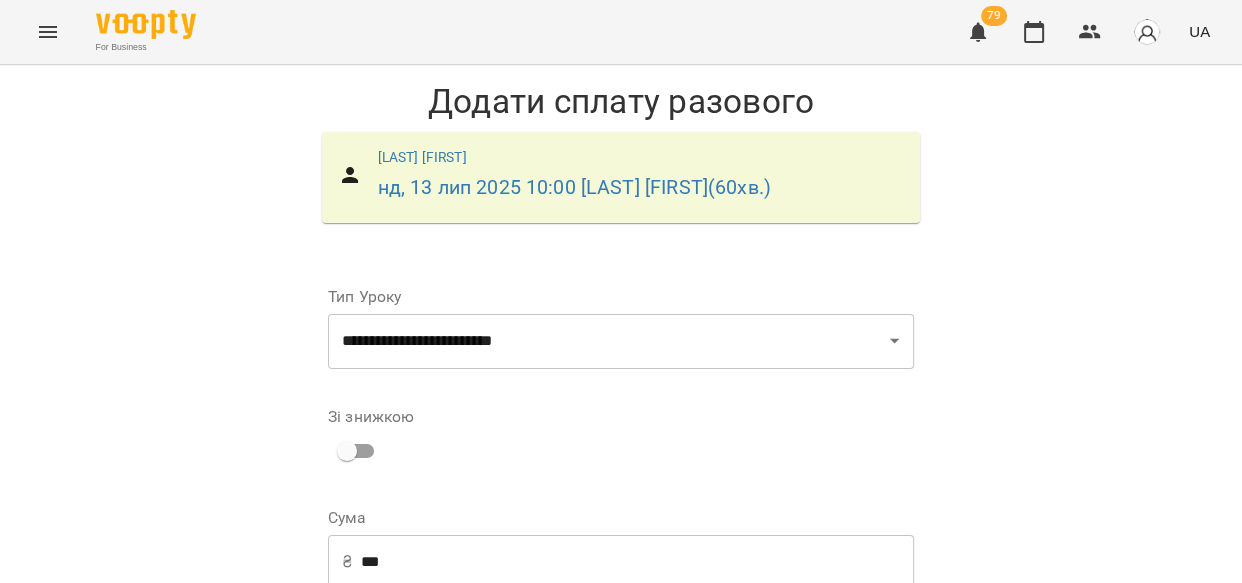 click on "Додати сплату разового" at bounding box center (787, 906) 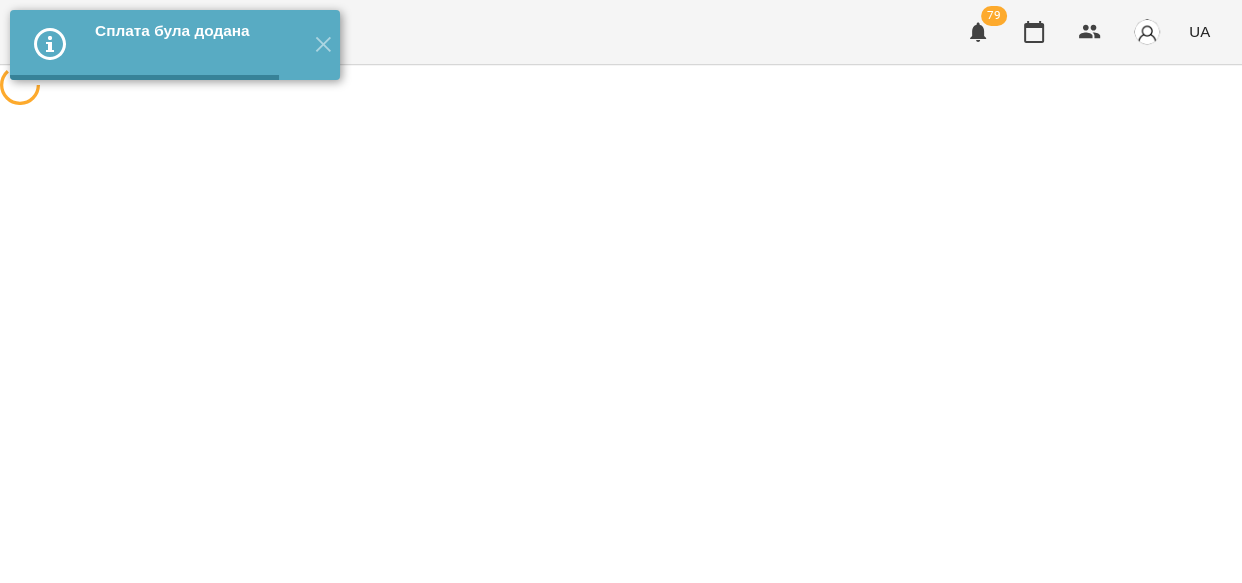scroll, scrollTop: 0, scrollLeft: 0, axis: both 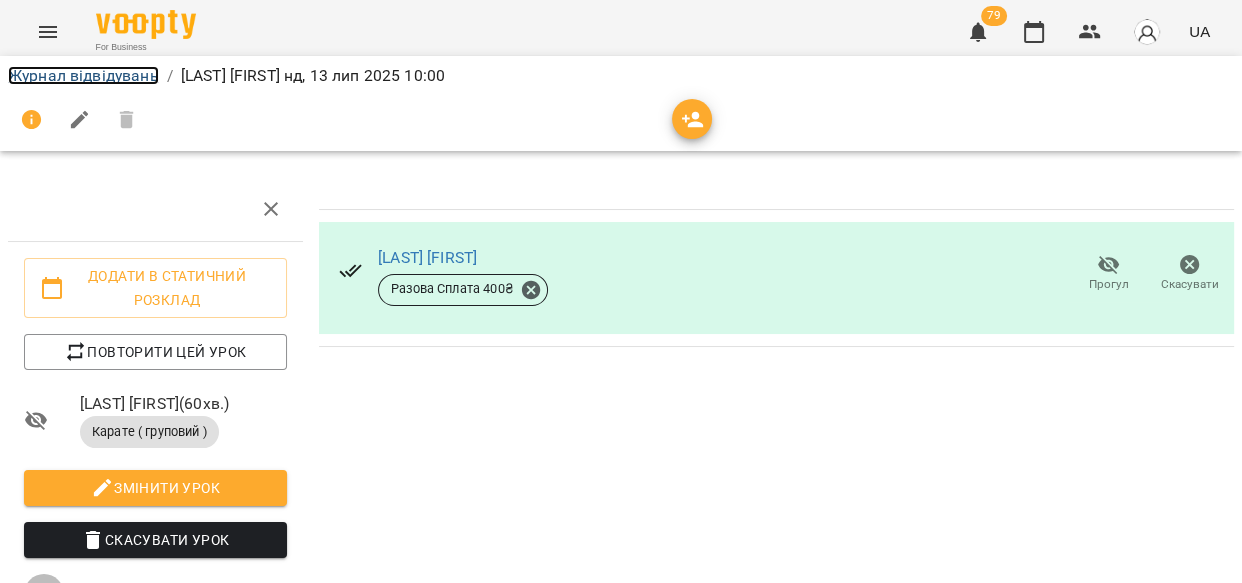 click on "Журнал відвідувань" at bounding box center (83, 75) 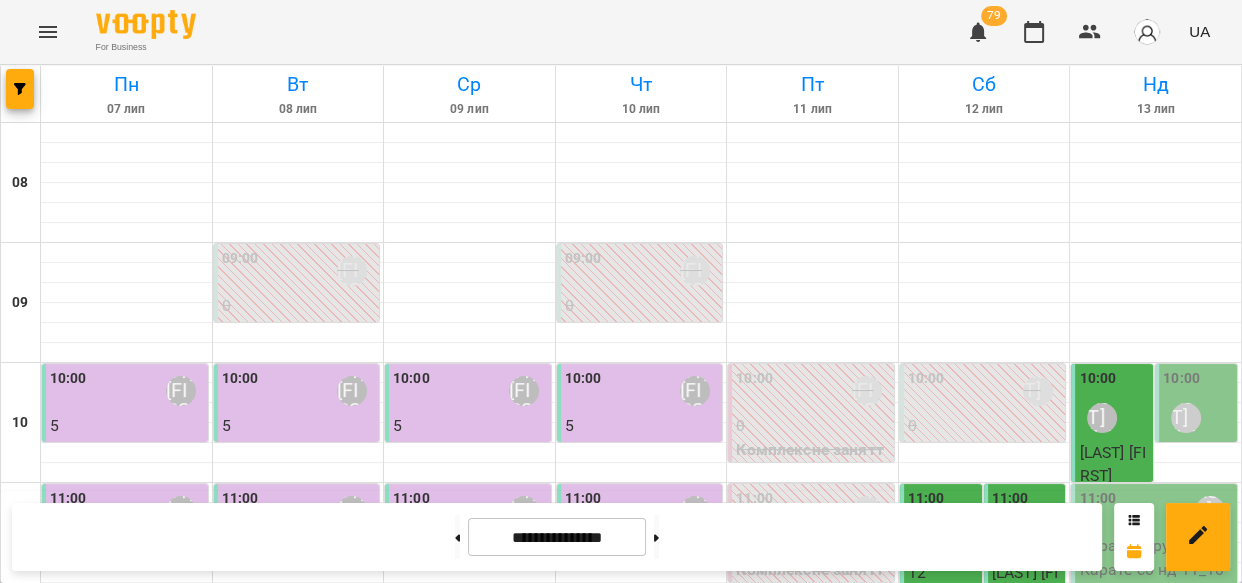 scroll, scrollTop: 260, scrollLeft: 0, axis: vertical 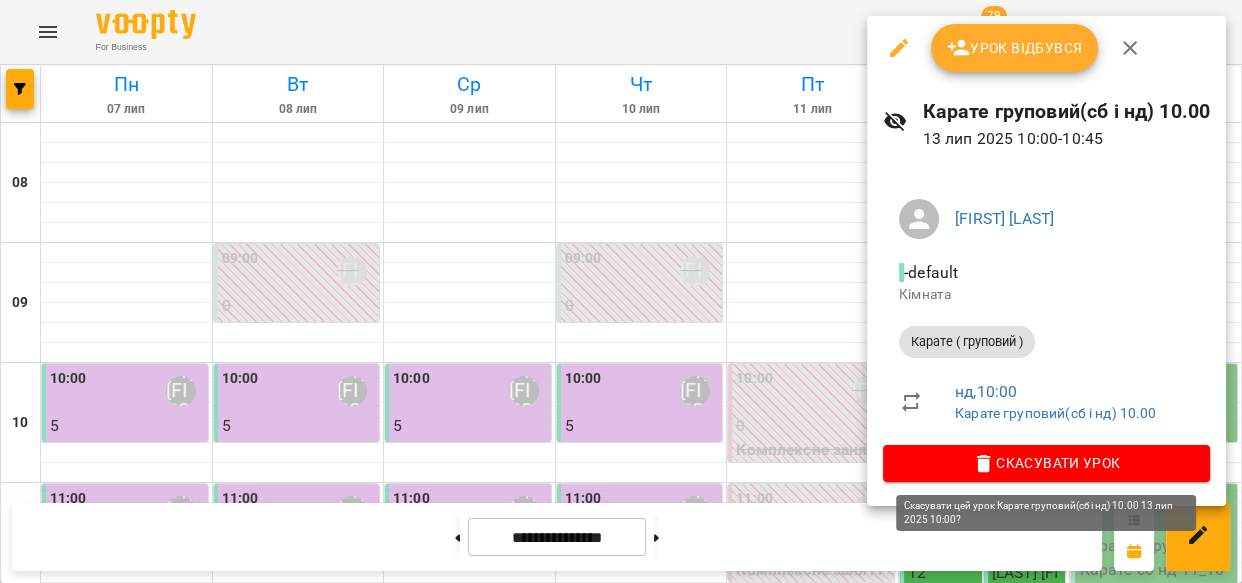 click on "Скасувати Урок" at bounding box center (1046, 463) 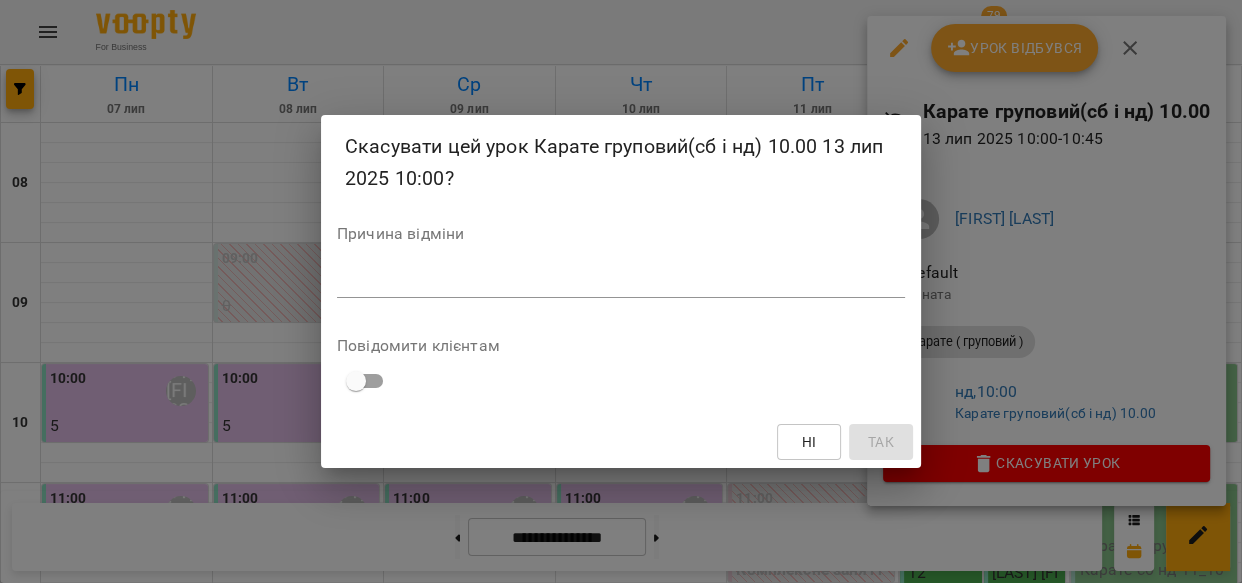 click at bounding box center [621, 281] 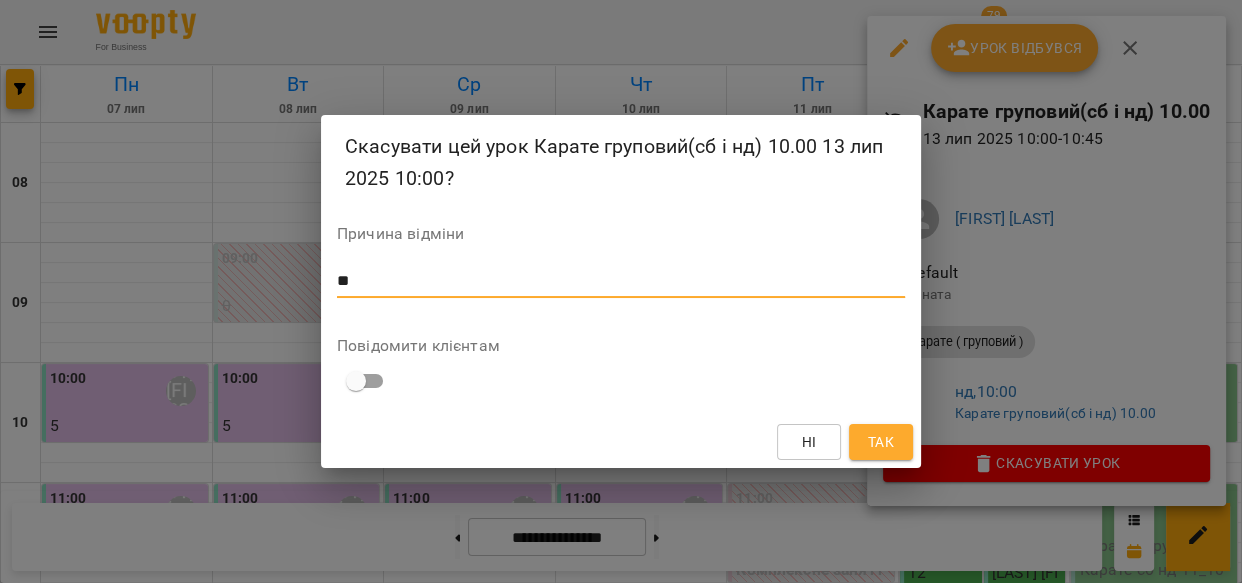 type on "**" 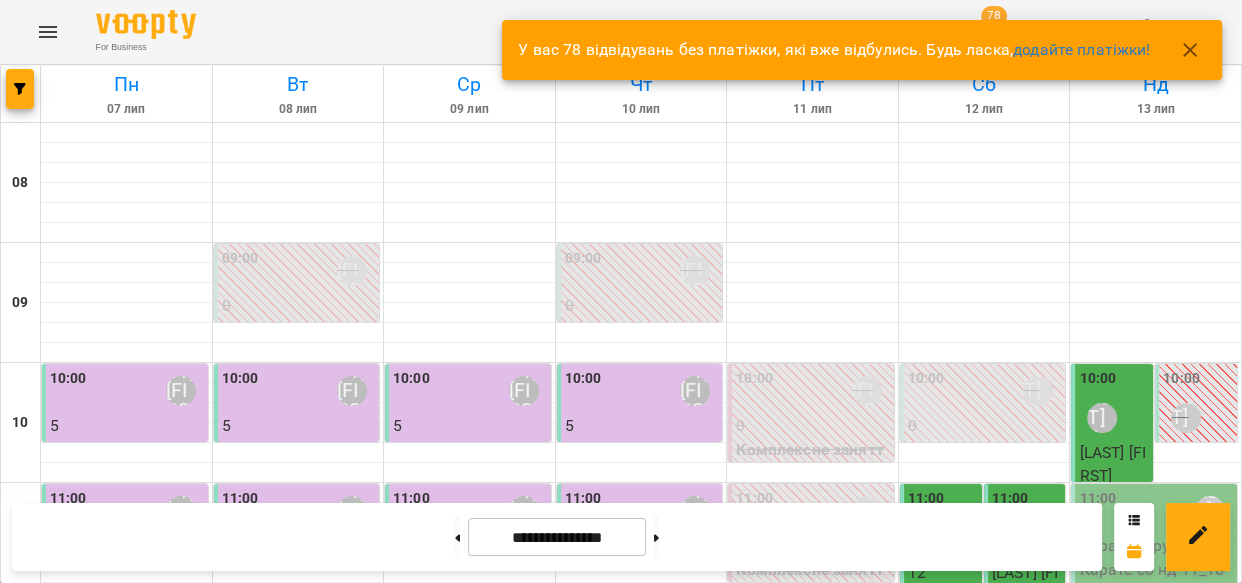 click 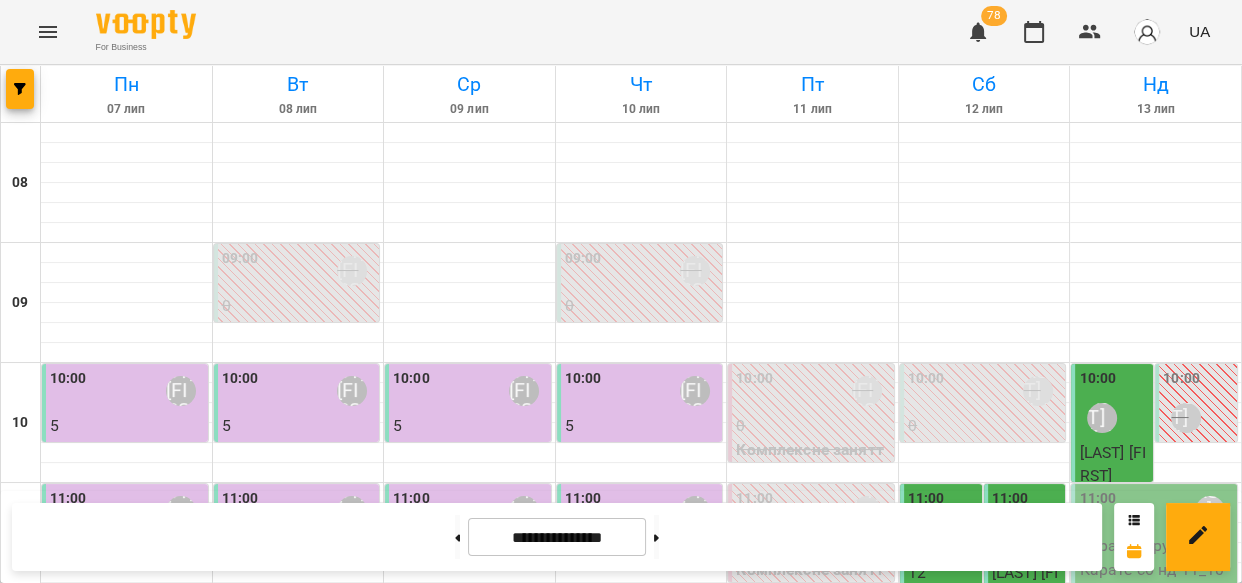 click on "[TIME] [LAST] [FIRST]" at bounding box center [1156, 511] 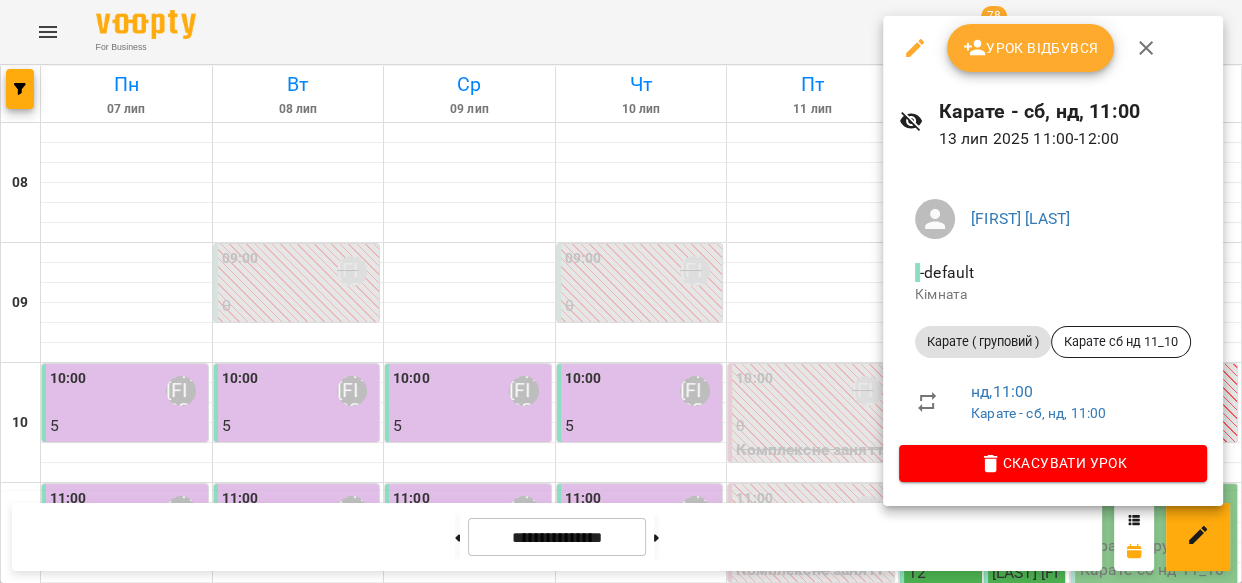 click on "Урок відбувся" at bounding box center (1031, 48) 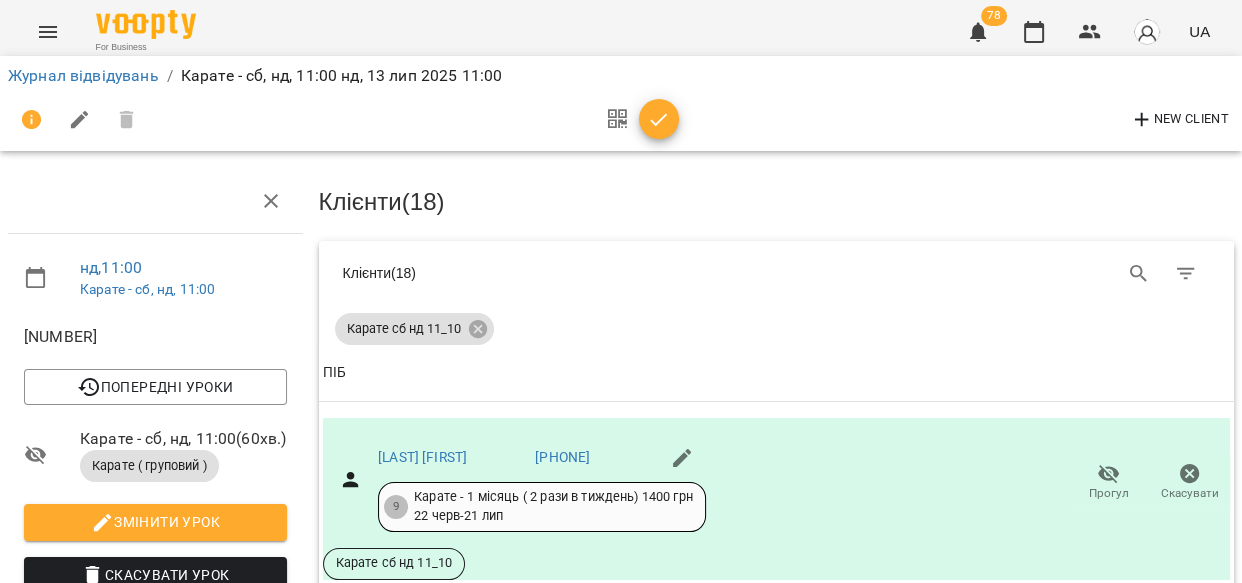 scroll, scrollTop: 302, scrollLeft: 0, axis: vertical 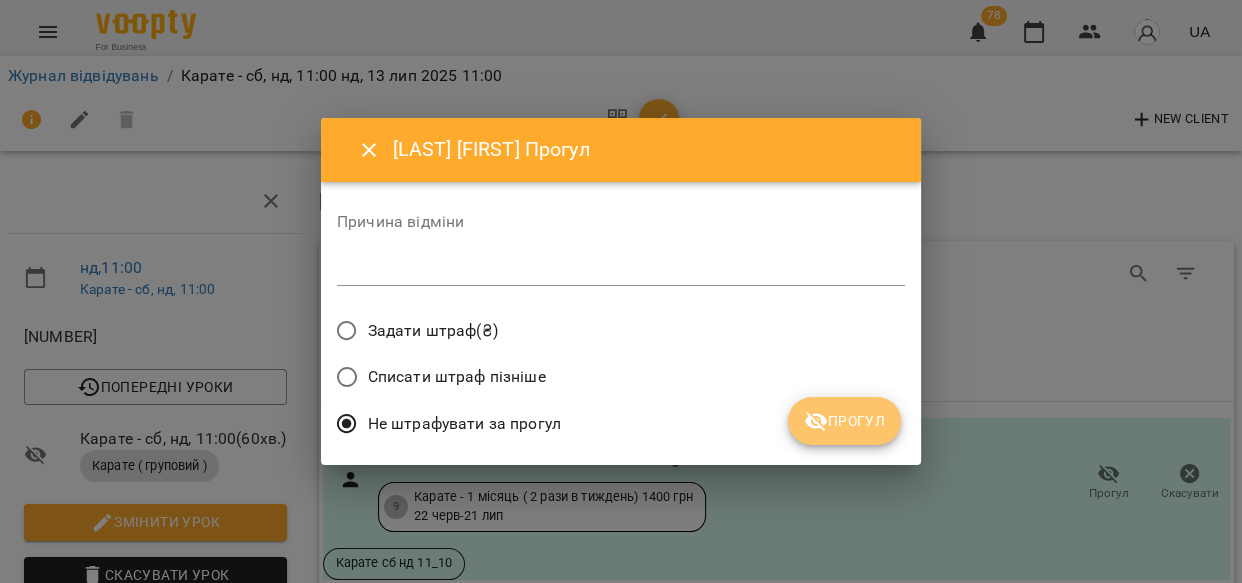 click on "Прогул" at bounding box center (844, 421) 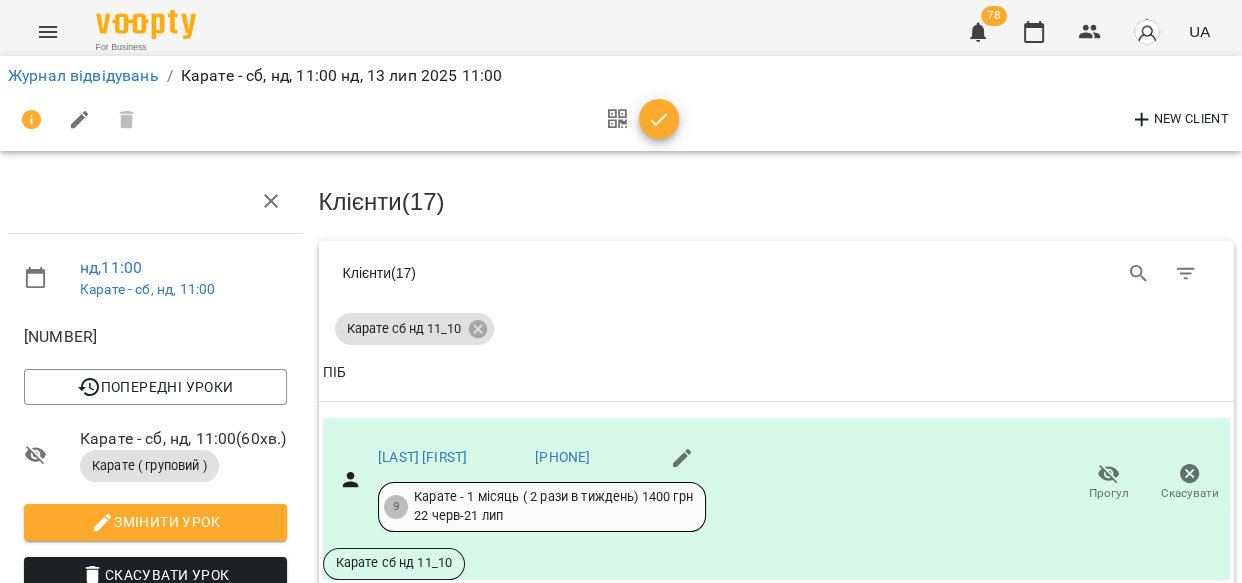 scroll, scrollTop: 593, scrollLeft: 0, axis: vertical 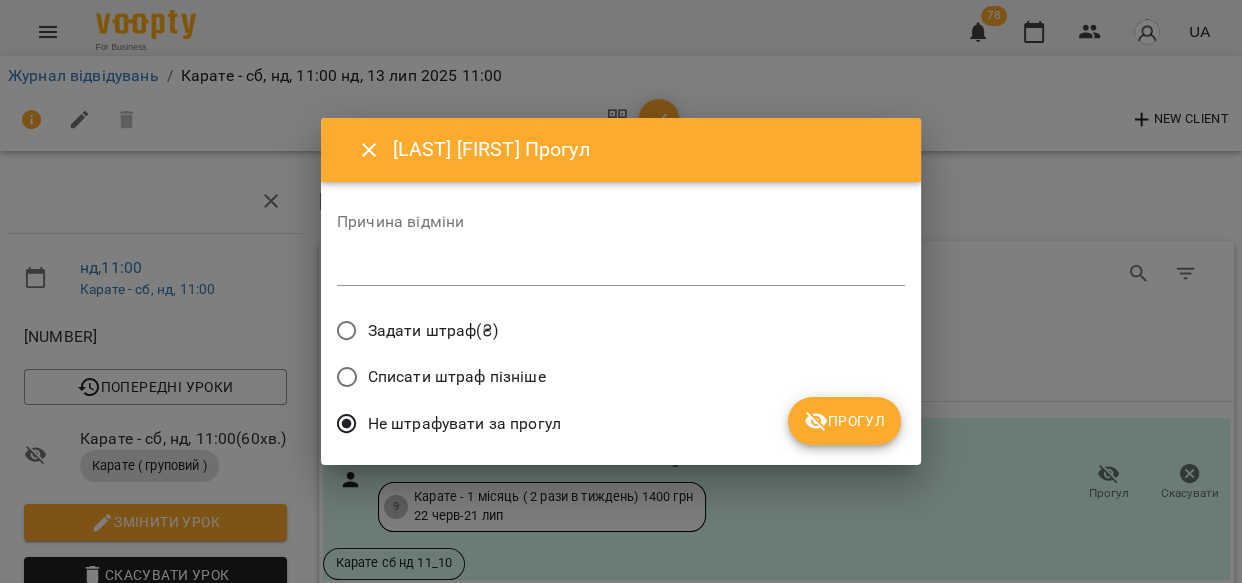 click on "Прогул" at bounding box center [844, 421] 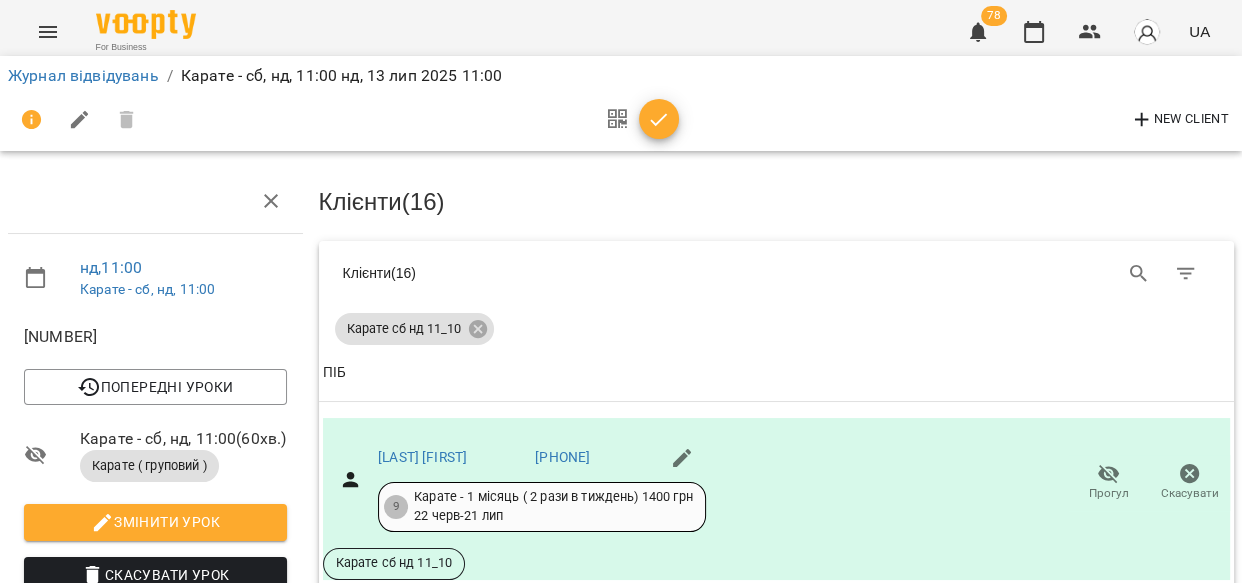 scroll, scrollTop: 1211, scrollLeft: 0, axis: vertical 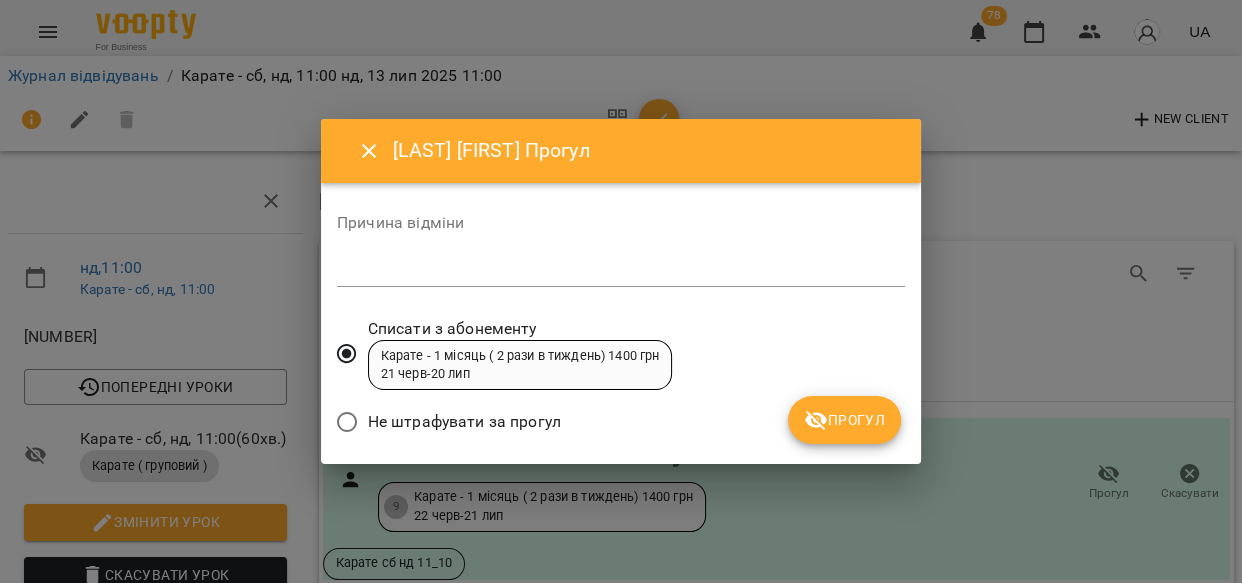 click on "Прогул" at bounding box center [844, 420] 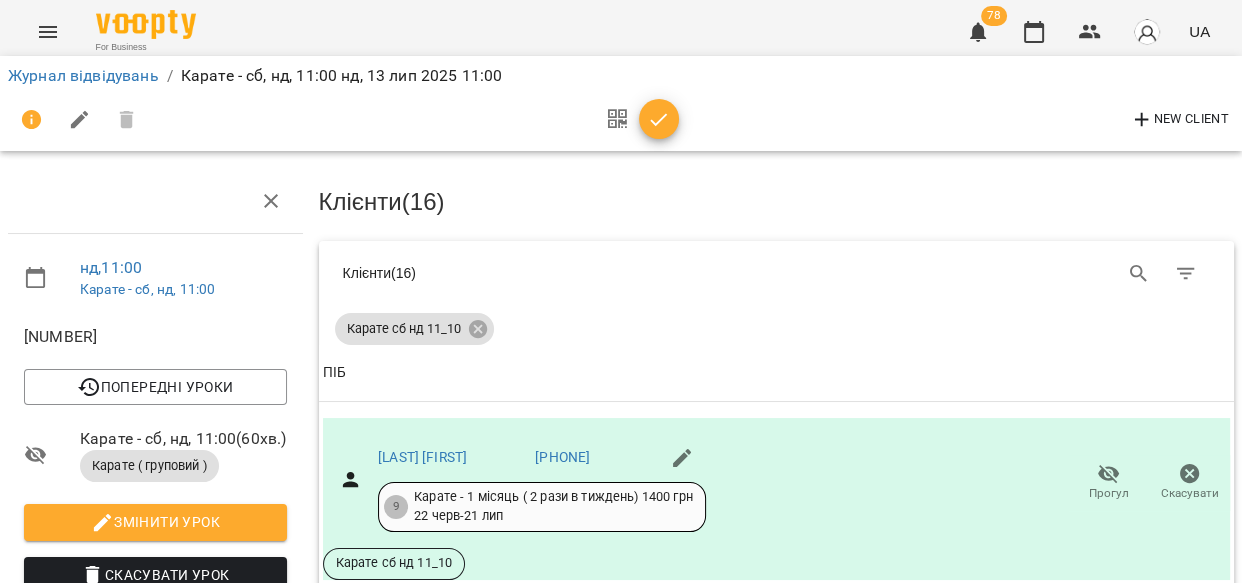 click 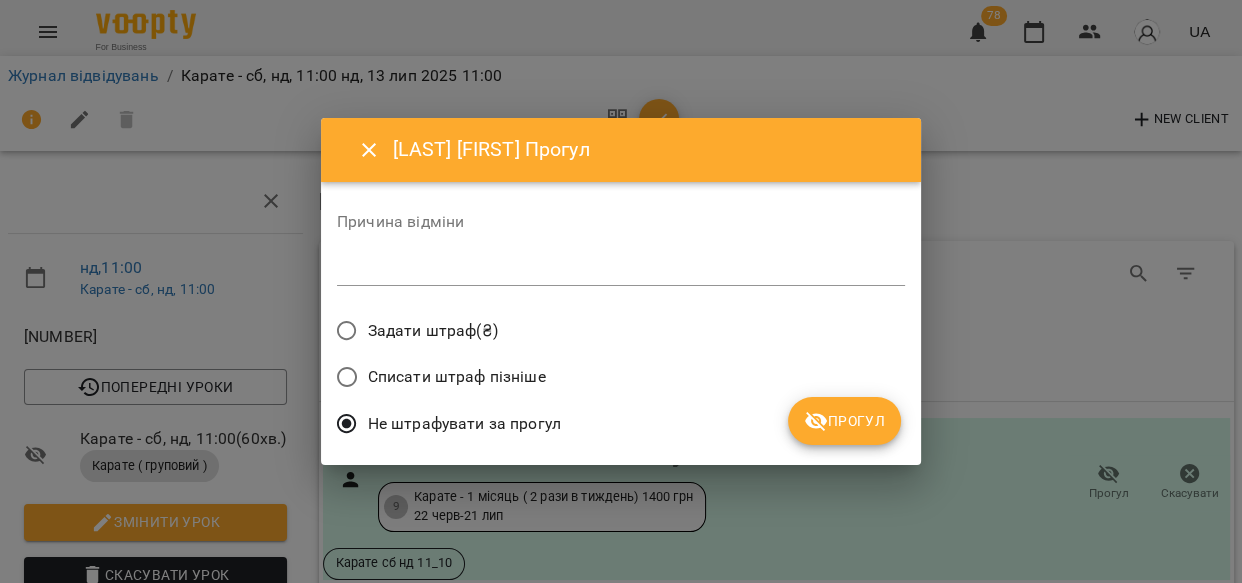 click on "Прогул" at bounding box center [844, 421] 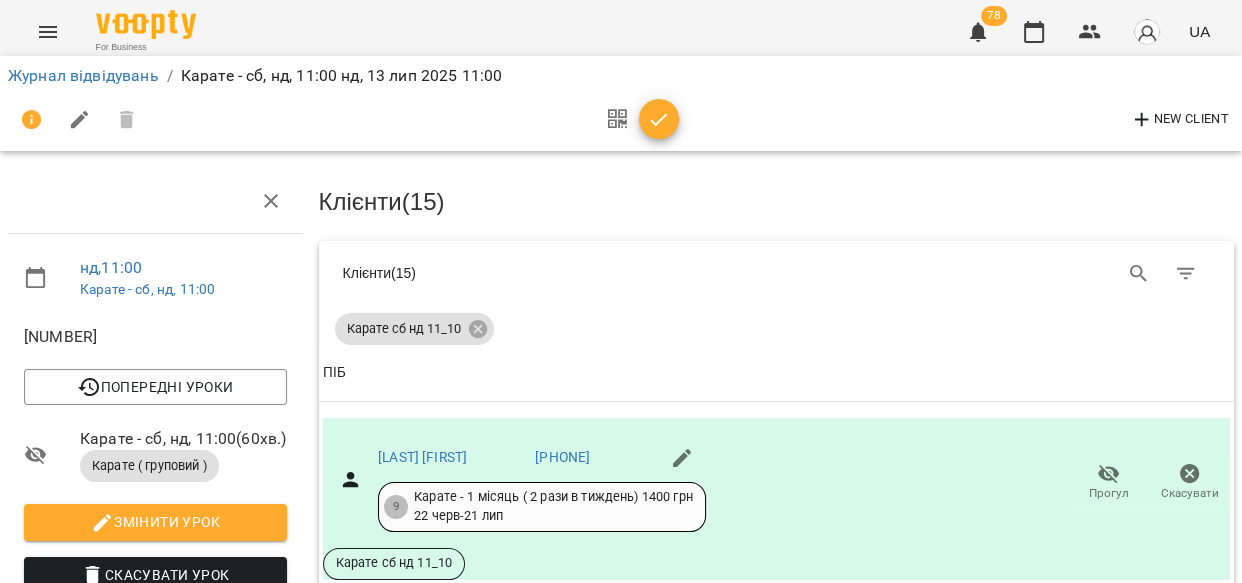 scroll, scrollTop: 1454, scrollLeft: 0, axis: vertical 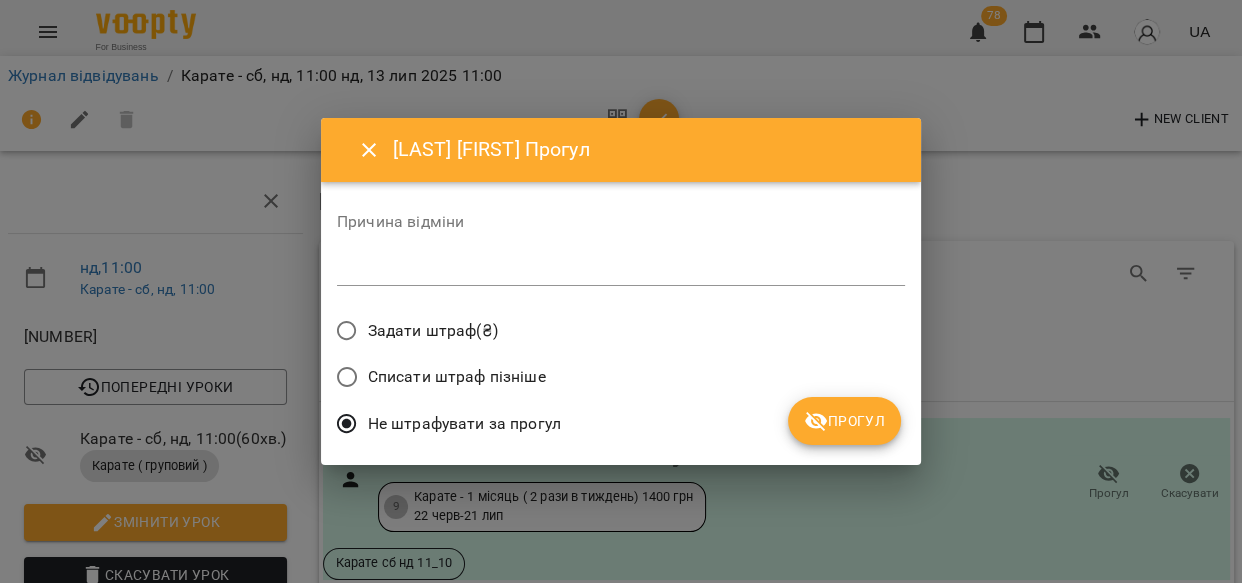 click on "Прогул" at bounding box center [844, 421] 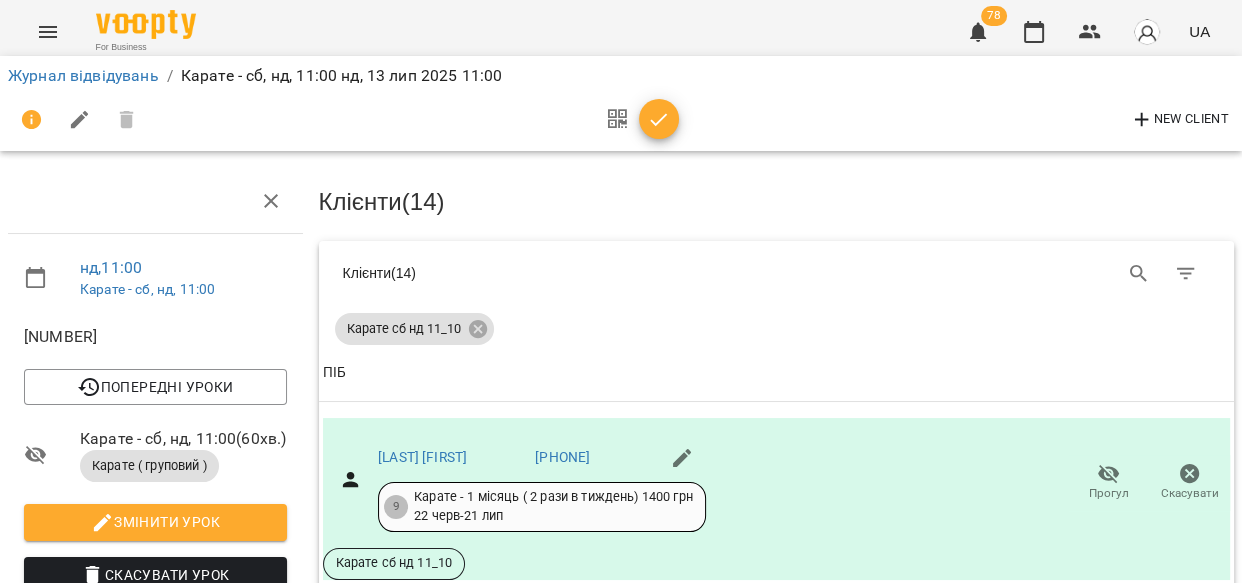 scroll, scrollTop: 1672, scrollLeft: 0, axis: vertical 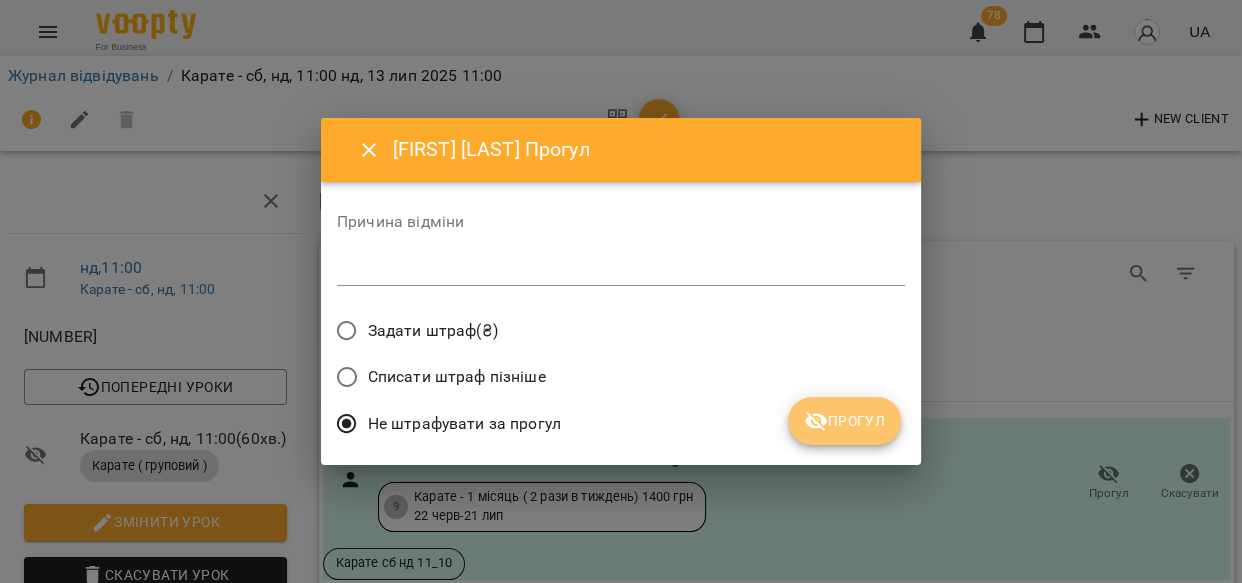click on "Прогул" at bounding box center [844, 421] 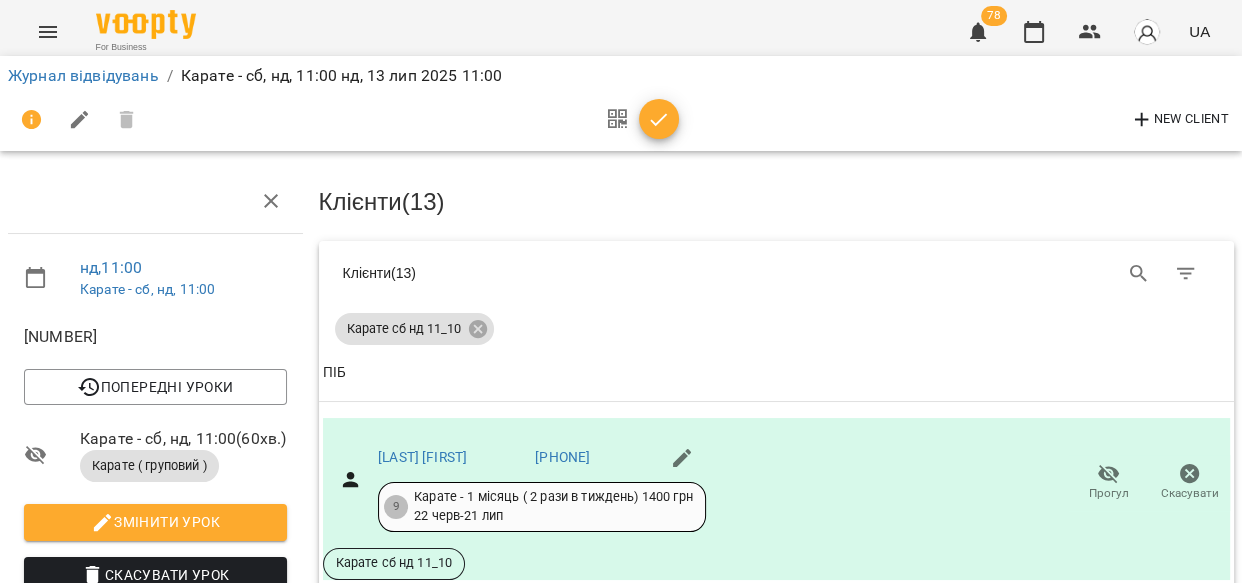 scroll, scrollTop: 1890, scrollLeft: 0, axis: vertical 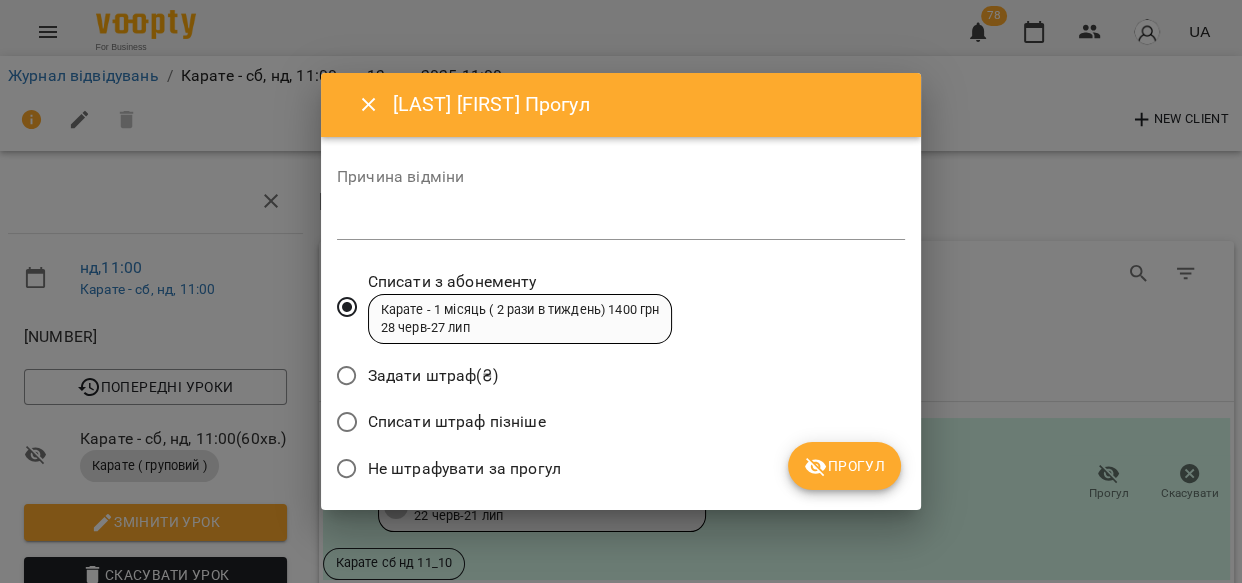 click on "Прогул" at bounding box center [844, 466] 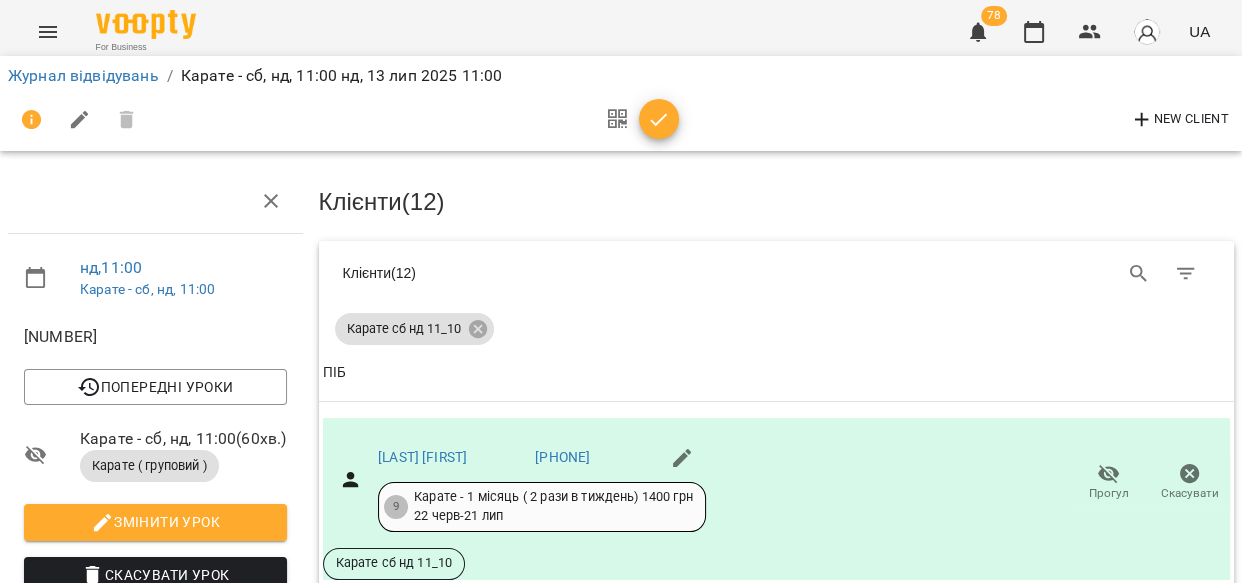 scroll, scrollTop: 2302, scrollLeft: 0, axis: vertical 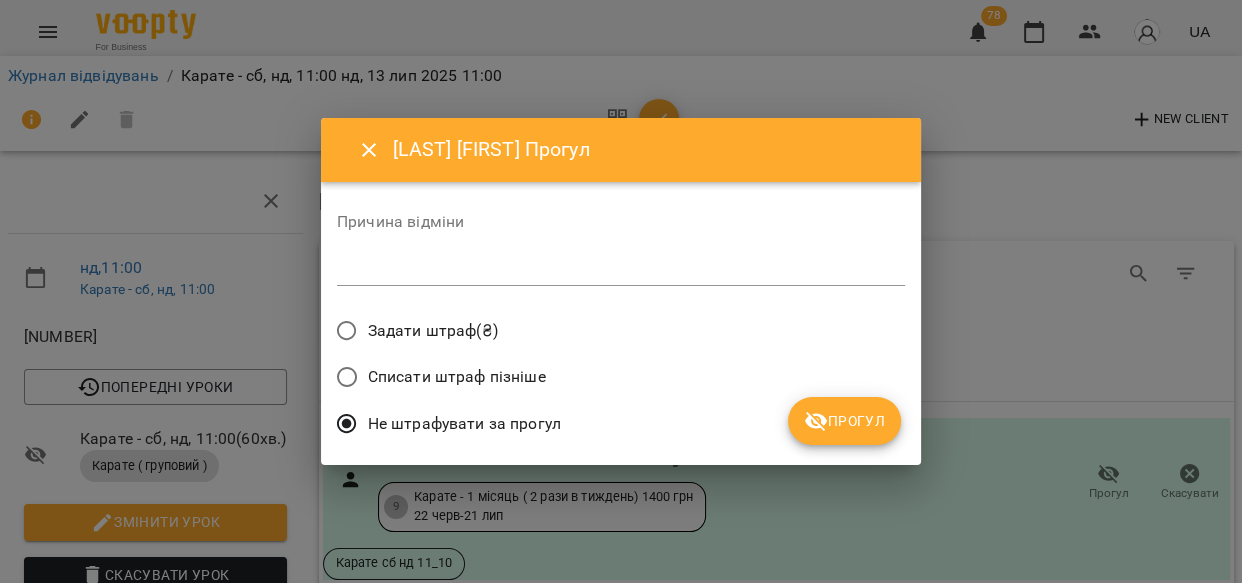 click on "Прогул" at bounding box center [844, 421] 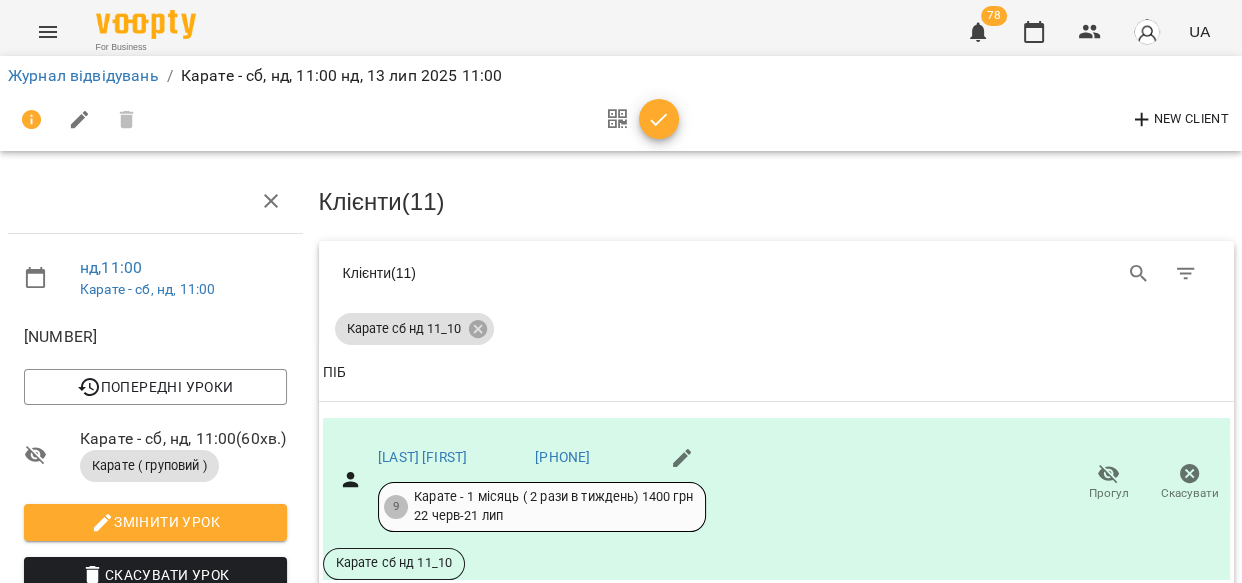 click 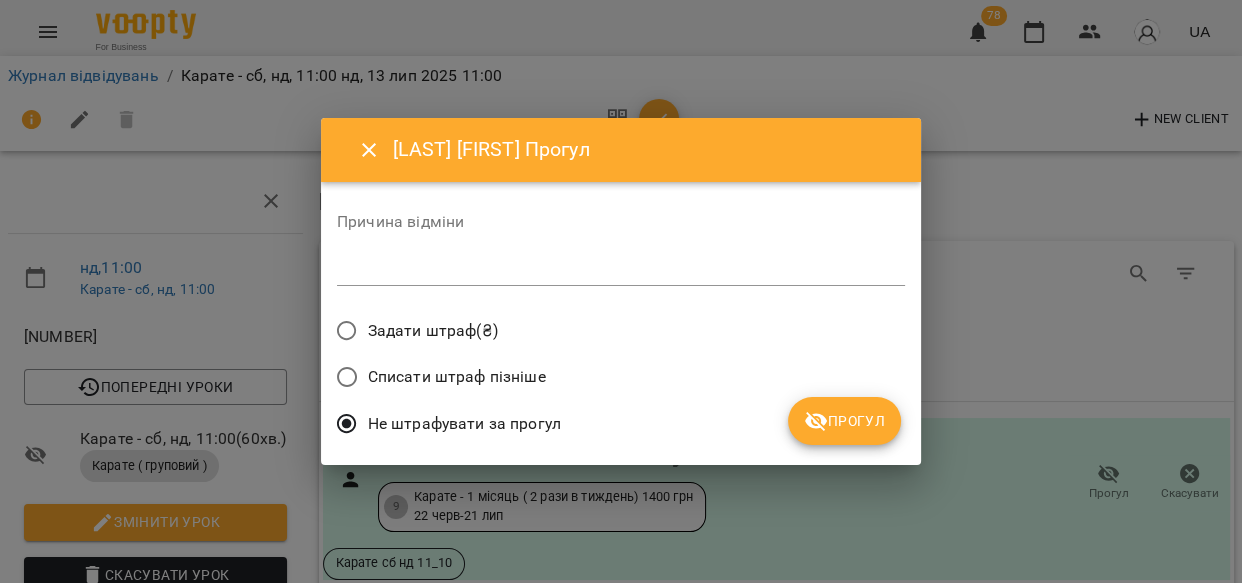 click on "Прогул" at bounding box center [844, 421] 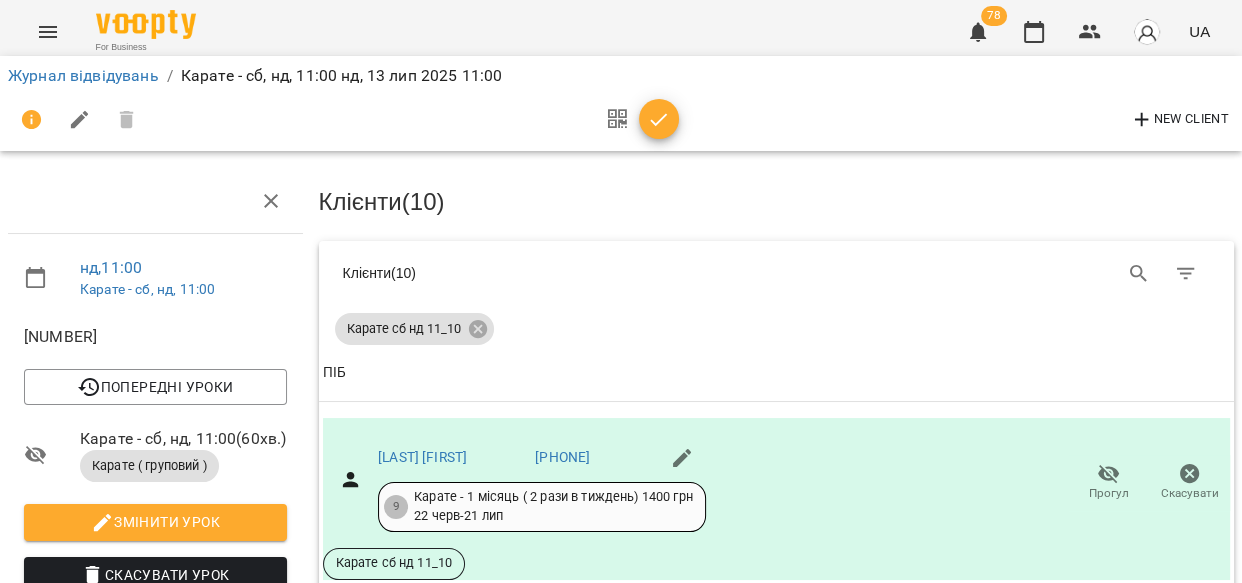 click 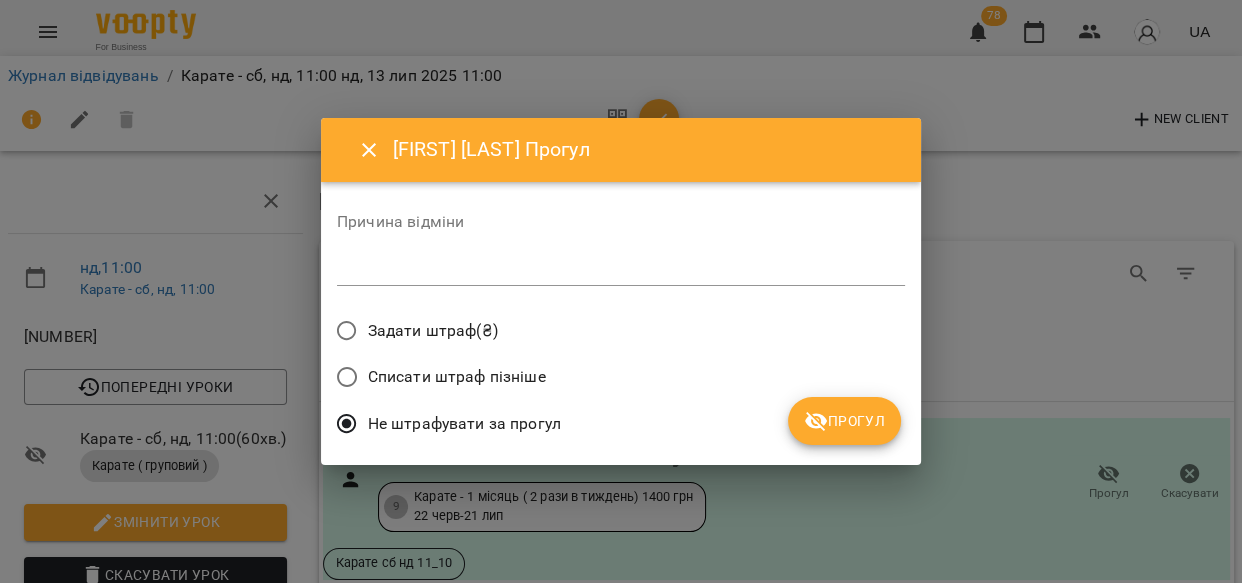 click on "Прогул" at bounding box center [844, 421] 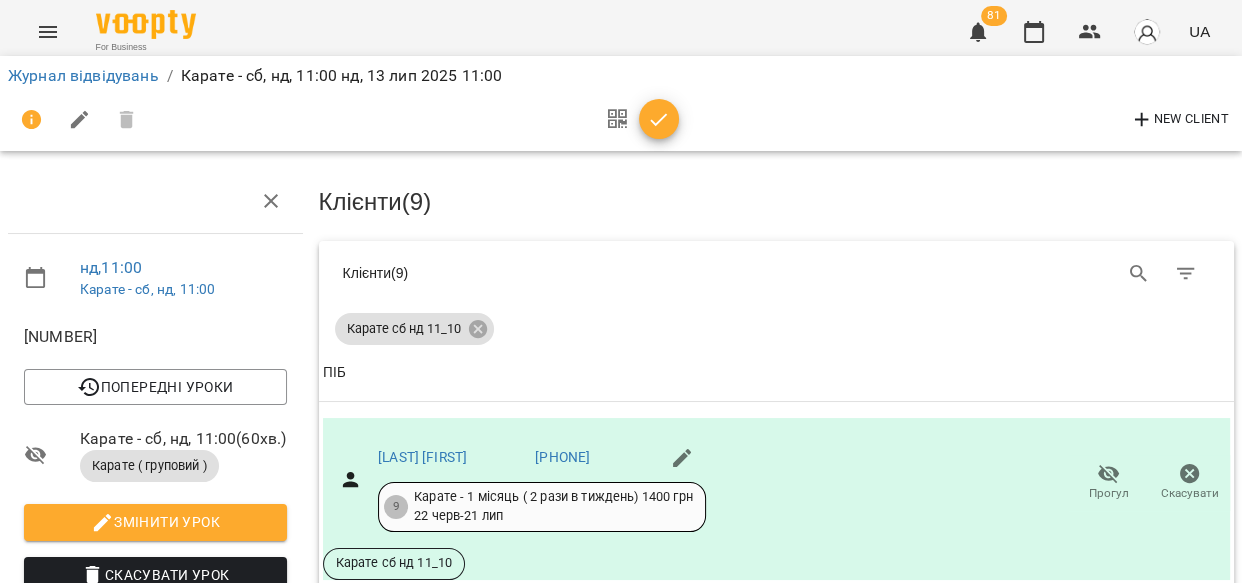 scroll, scrollTop: 2727, scrollLeft: 0, axis: vertical 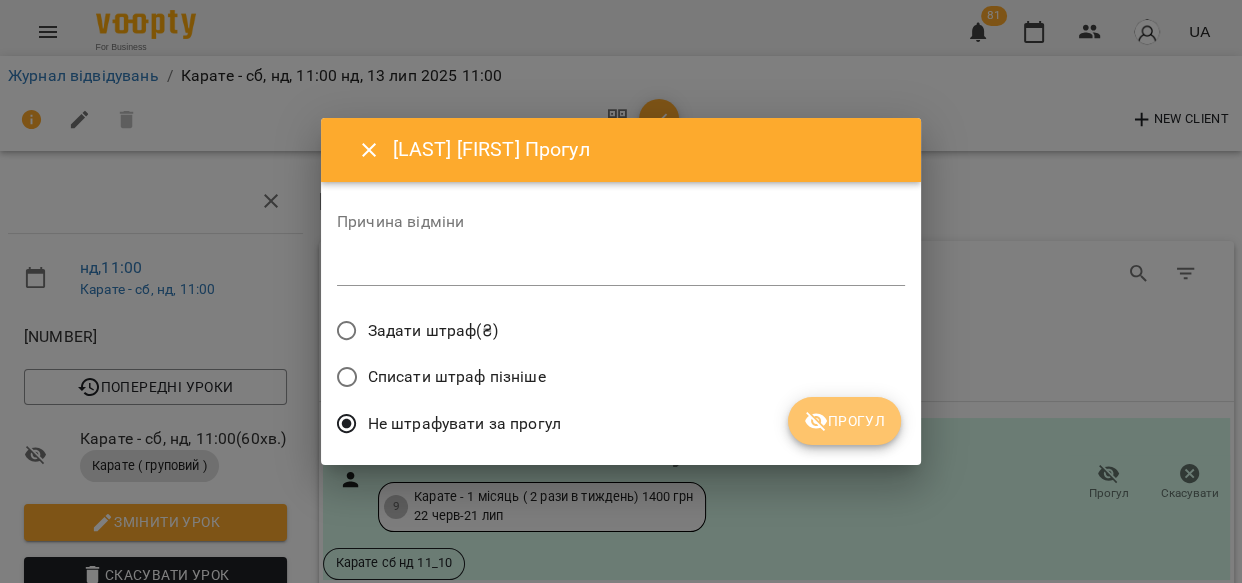 click on "Прогул" at bounding box center [844, 421] 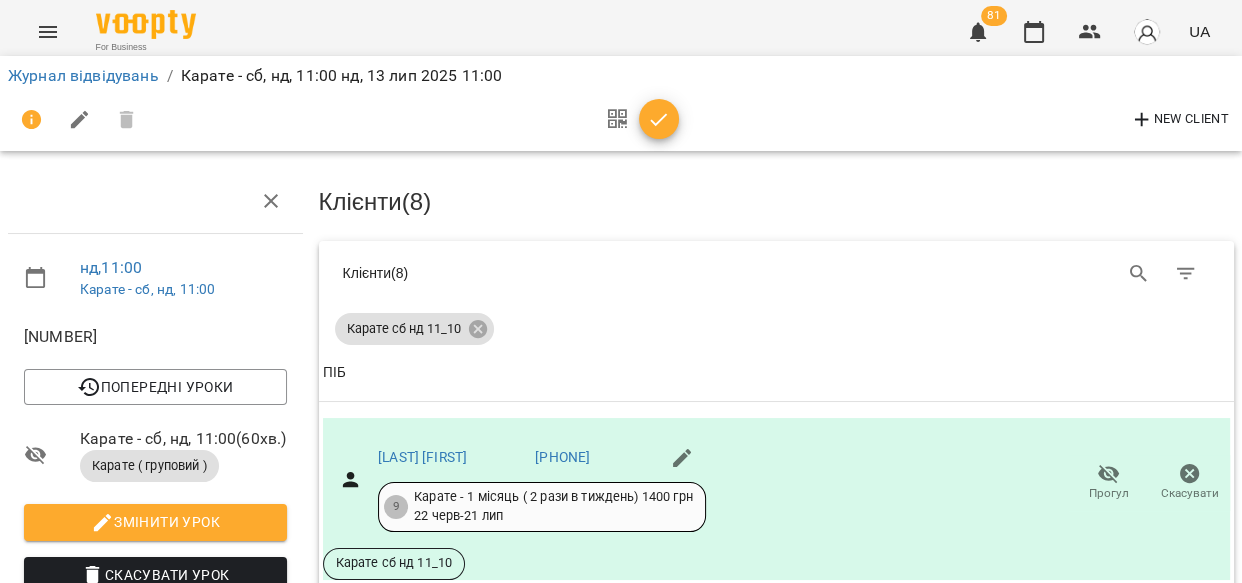 click on "Прогул" at bounding box center (1006, 3131) 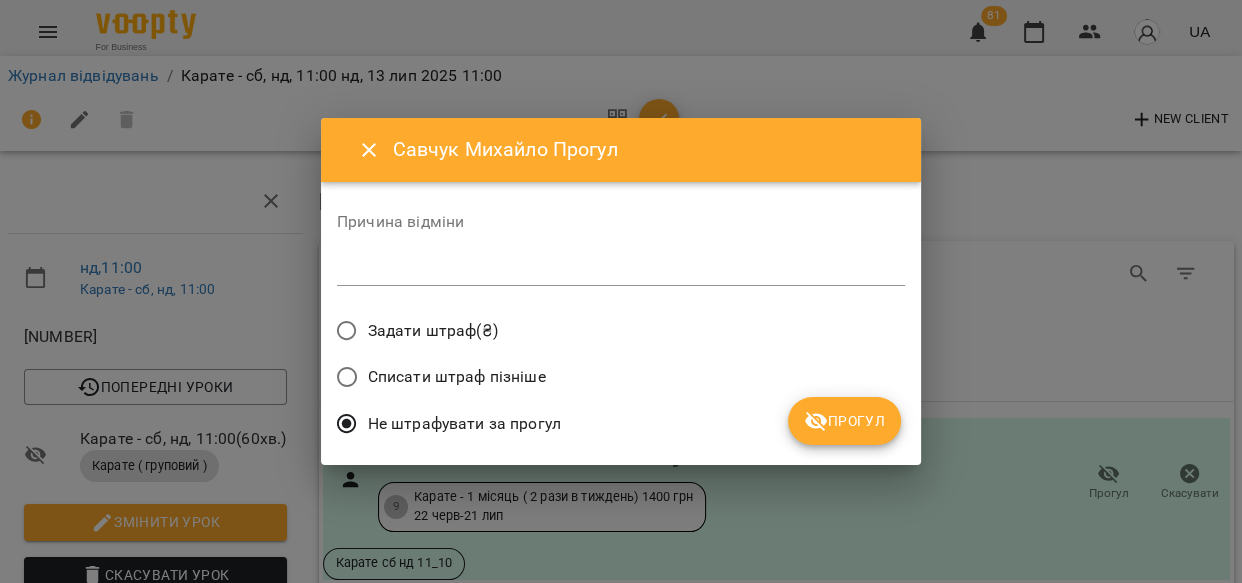 click on "Прогул" at bounding box center [844, 421] 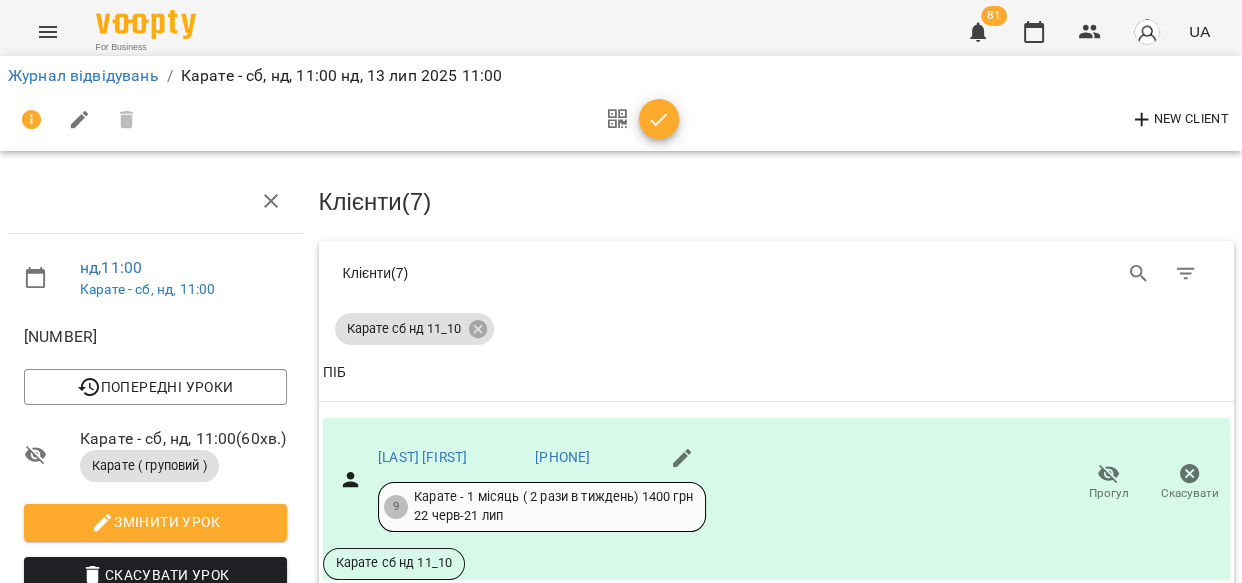 scroll, scrollTop: 2932, scrollLeft: 0, axis: vertical 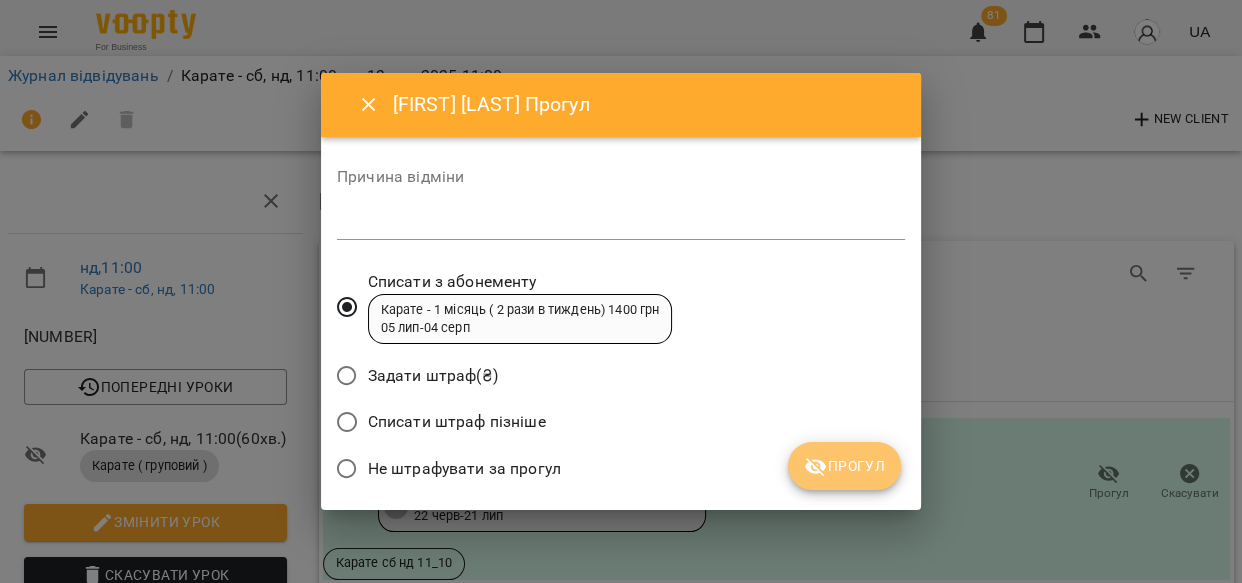 click on "Прогул" at bounding box center (844, 466) 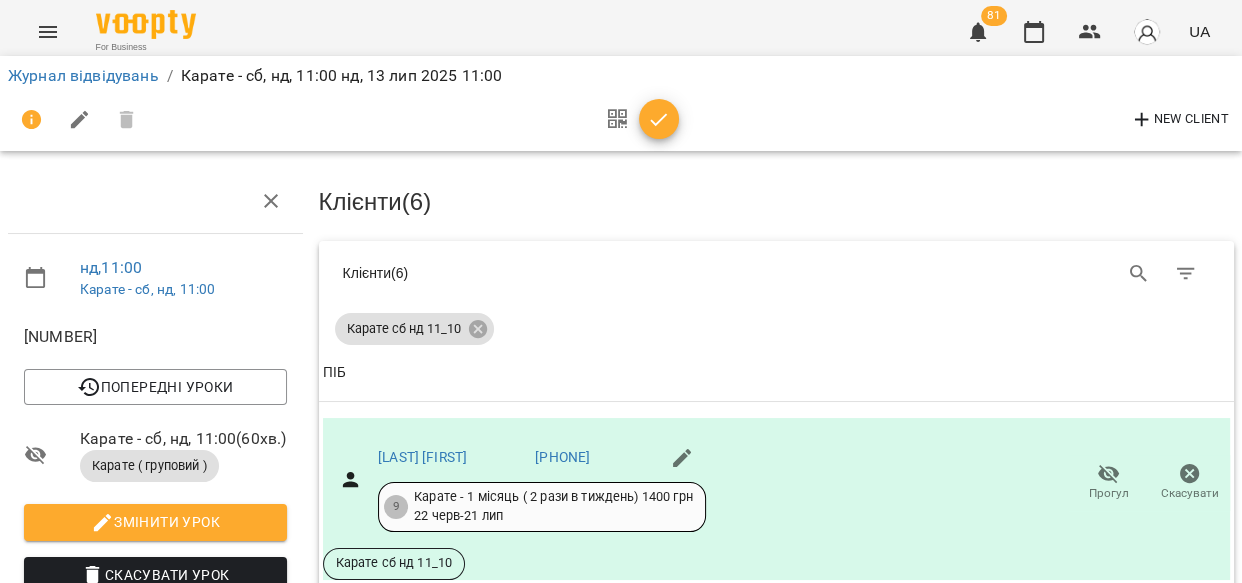 click 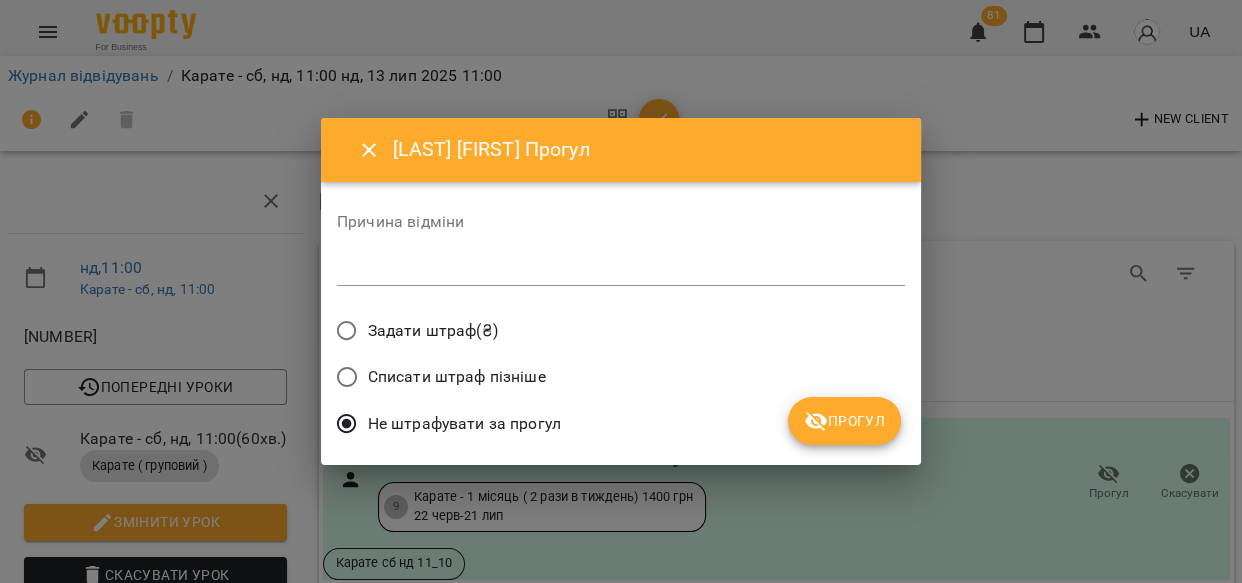 click on "Прогул" at bounding box center [844, 421] 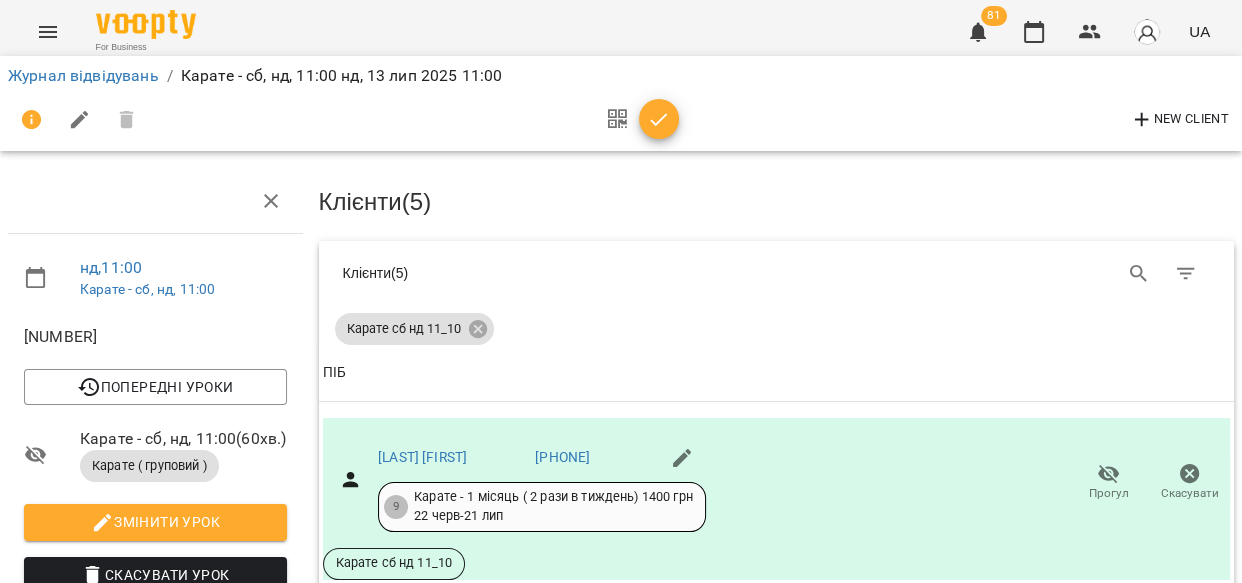 scroll, scrollTop: 0, scrollLeft: 0, axis: both 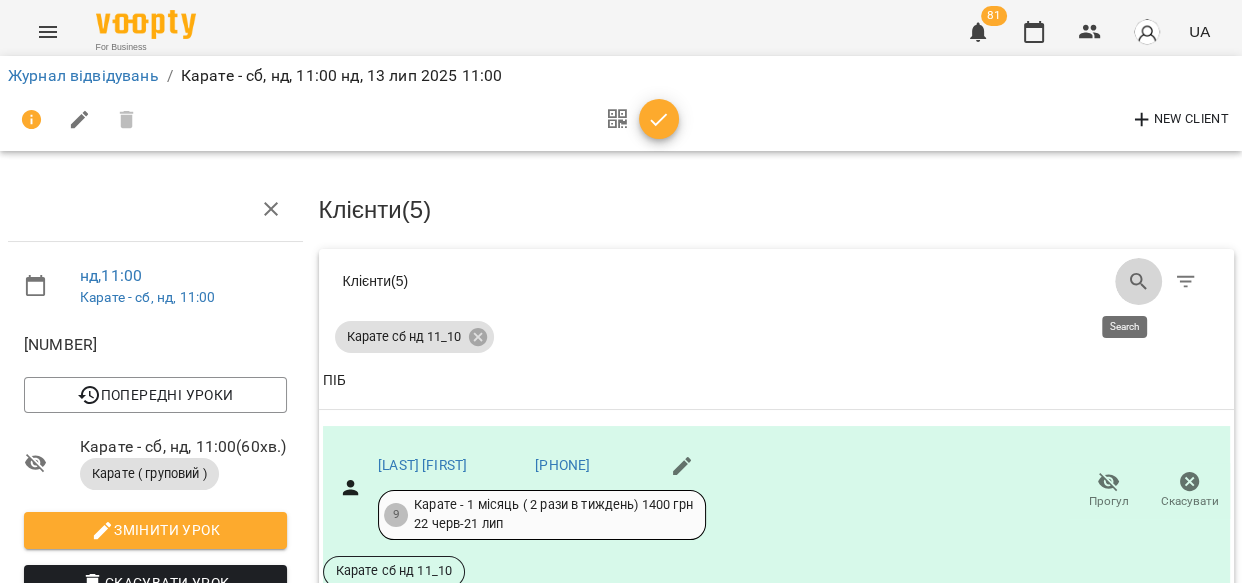 click 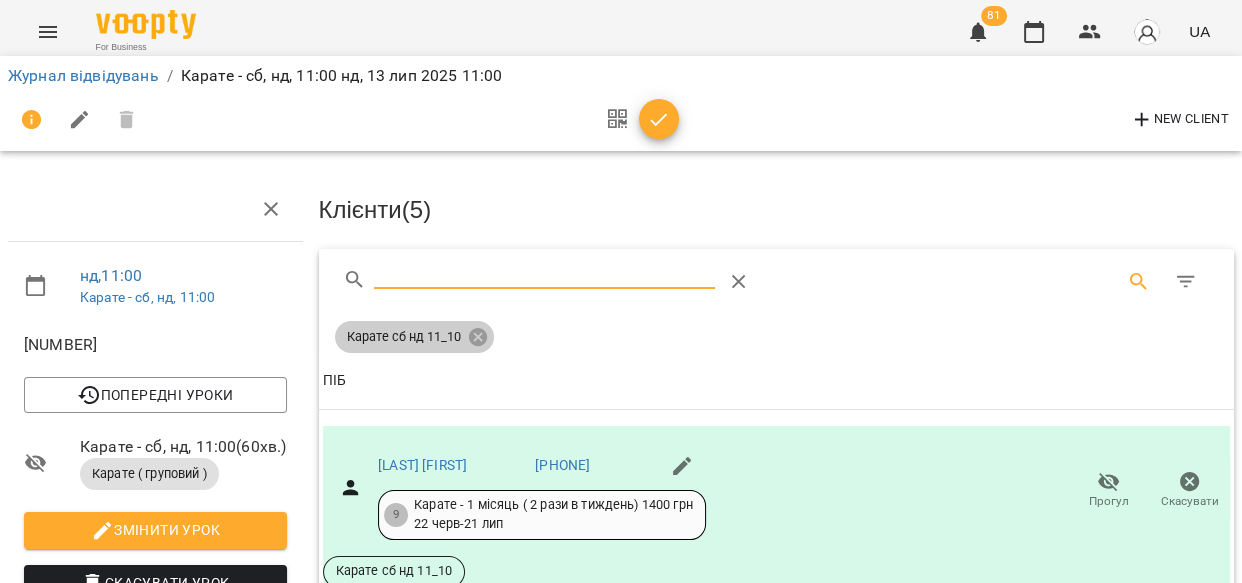 drag, startPoint x: 480, startPoint y: 331, endPoint x: 521, endPoint y: 267, distance: 76.00658 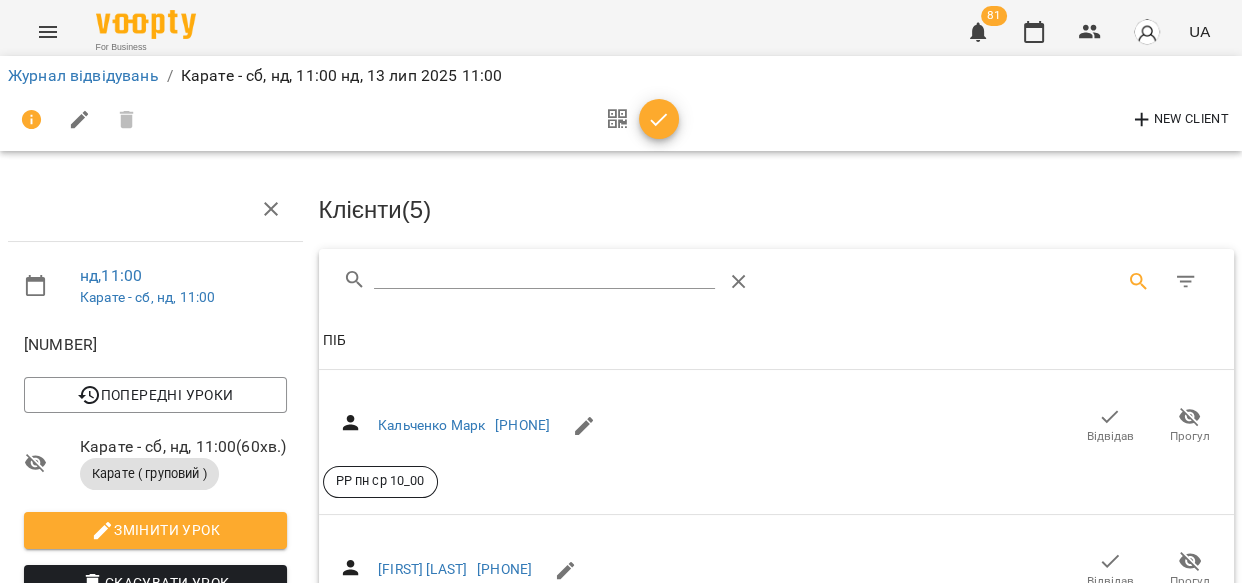 click at bounding box center [544, 274] 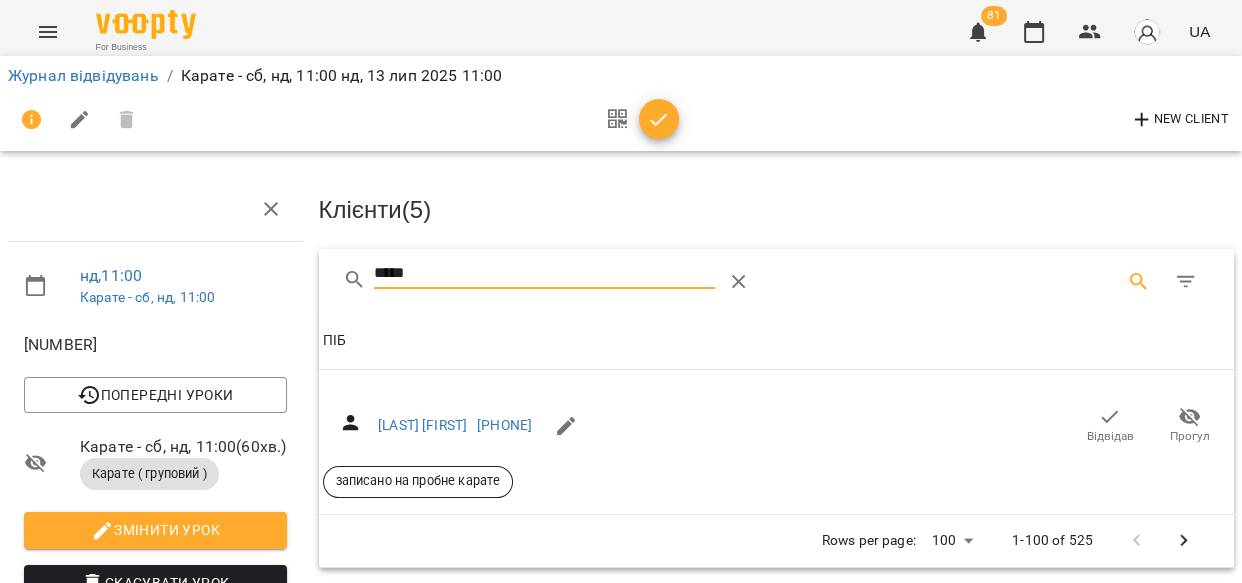 type on "*****" 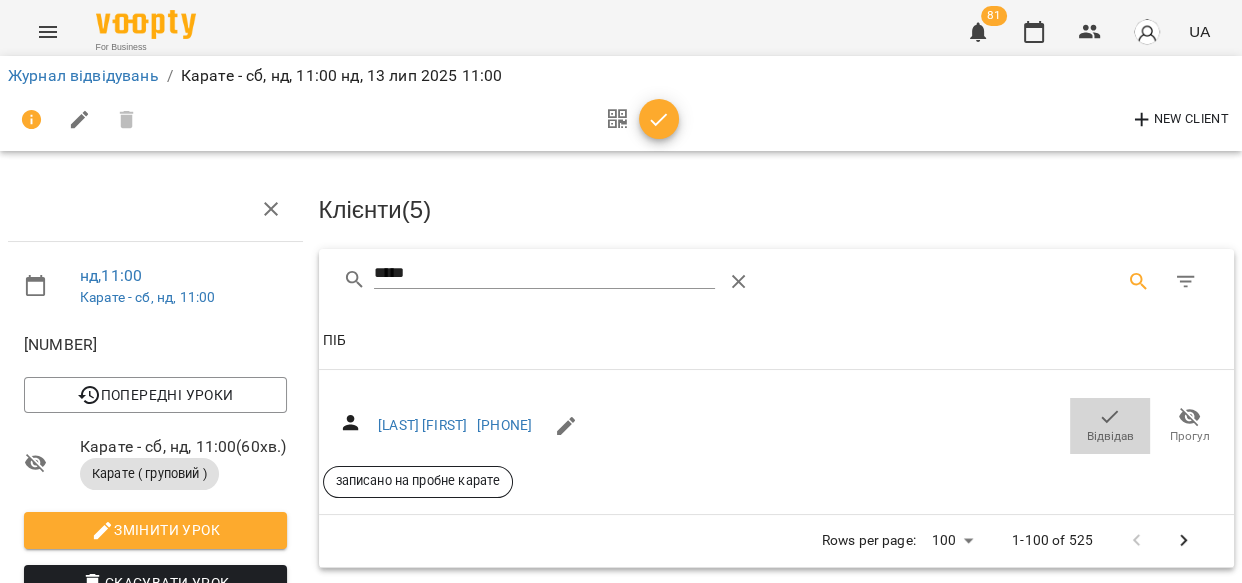click on "Відвідав" at bounding box center (1110, 436) 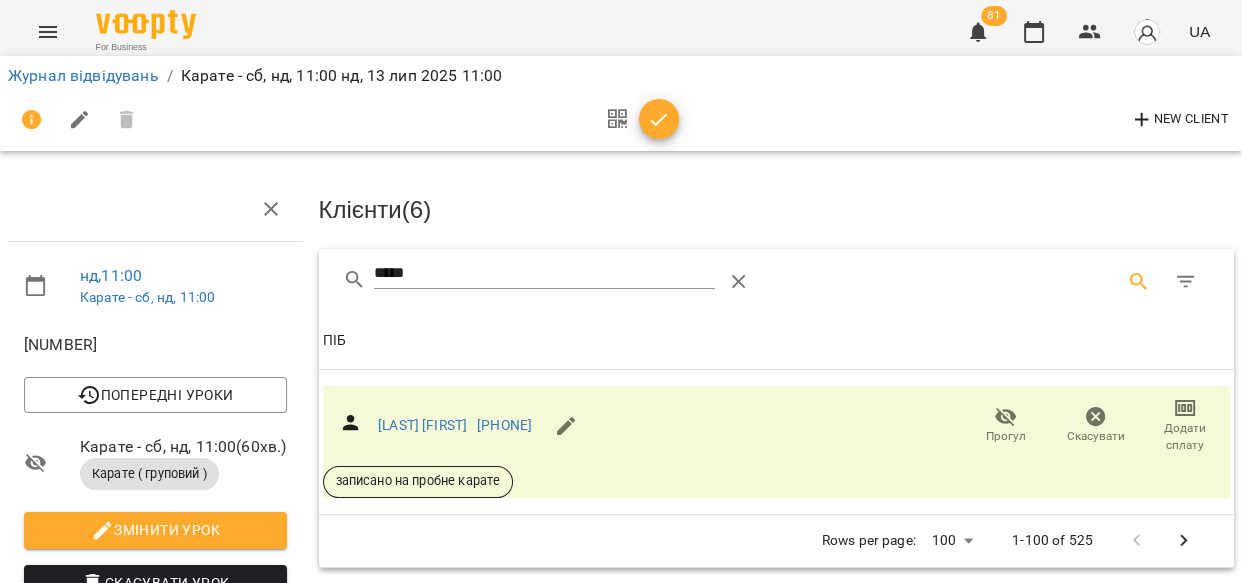 click on "Додати сплату" at bounding box center [1185, 437] 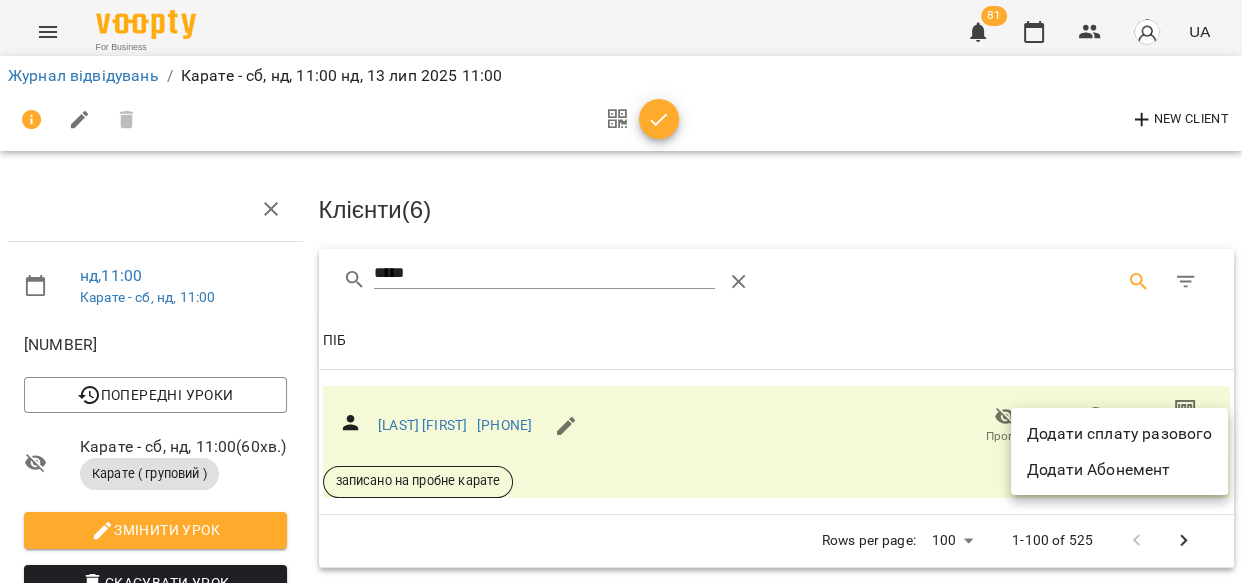 click on "Додати сплату разового" at bounding box center (1119, 434) 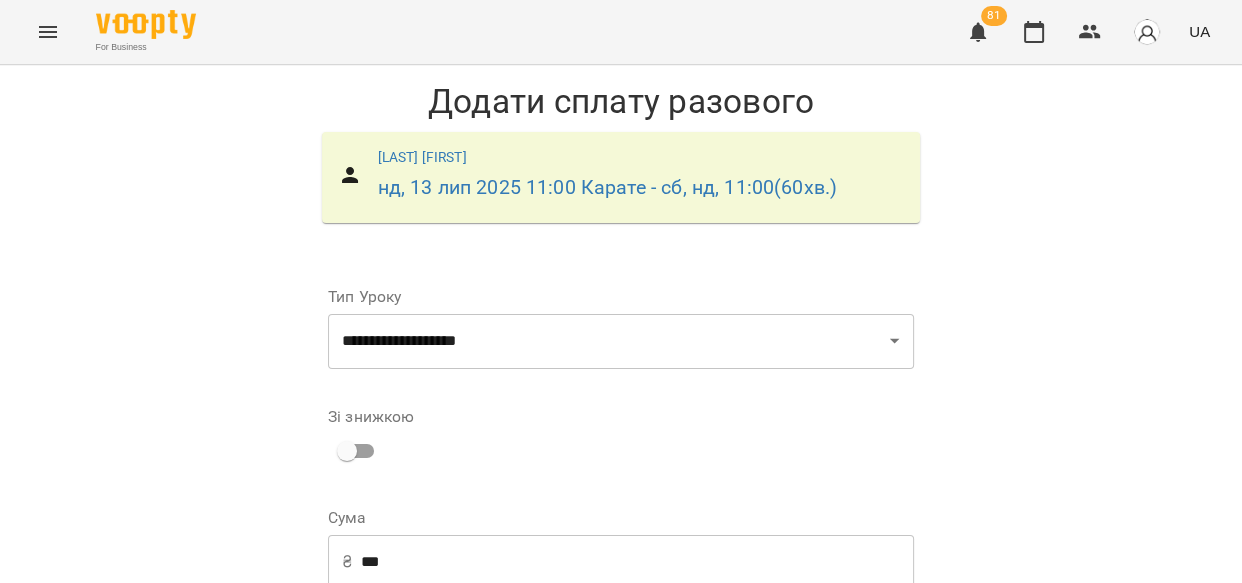 scroll, scrollTop: 328, scrollLeft: 0, axis: vertical 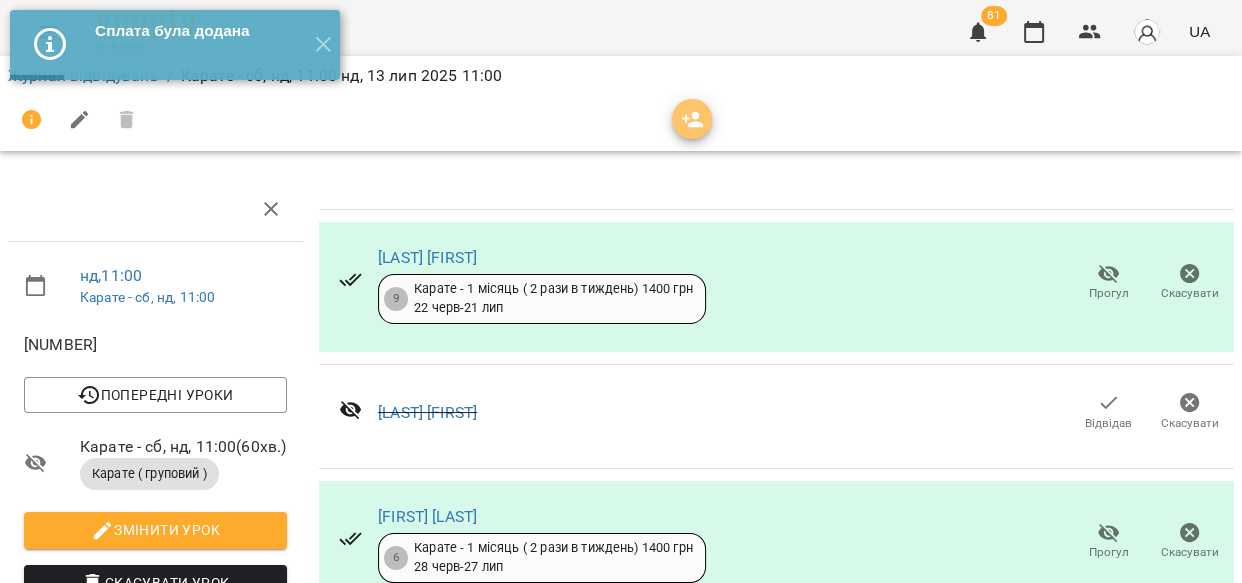 click 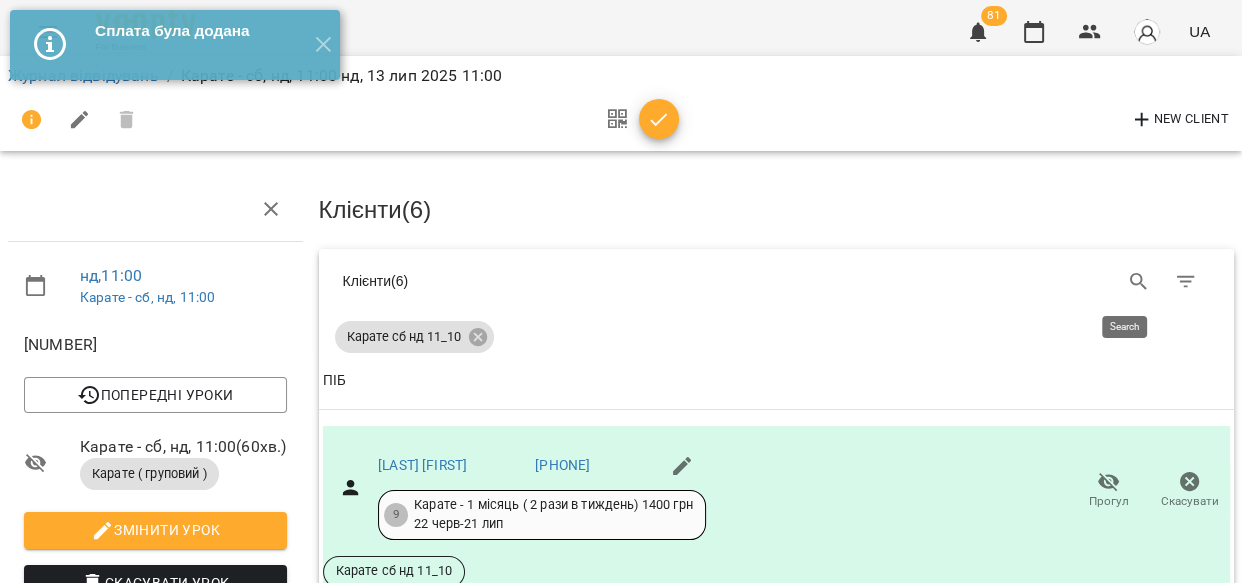 click at bounding box center (1139, 282) 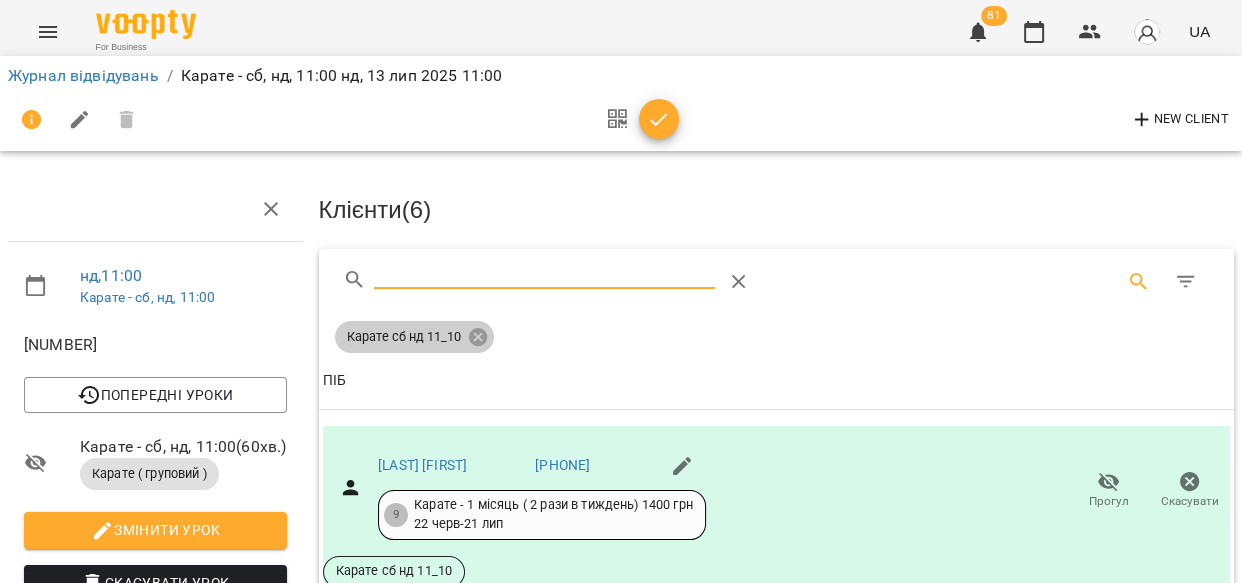 click 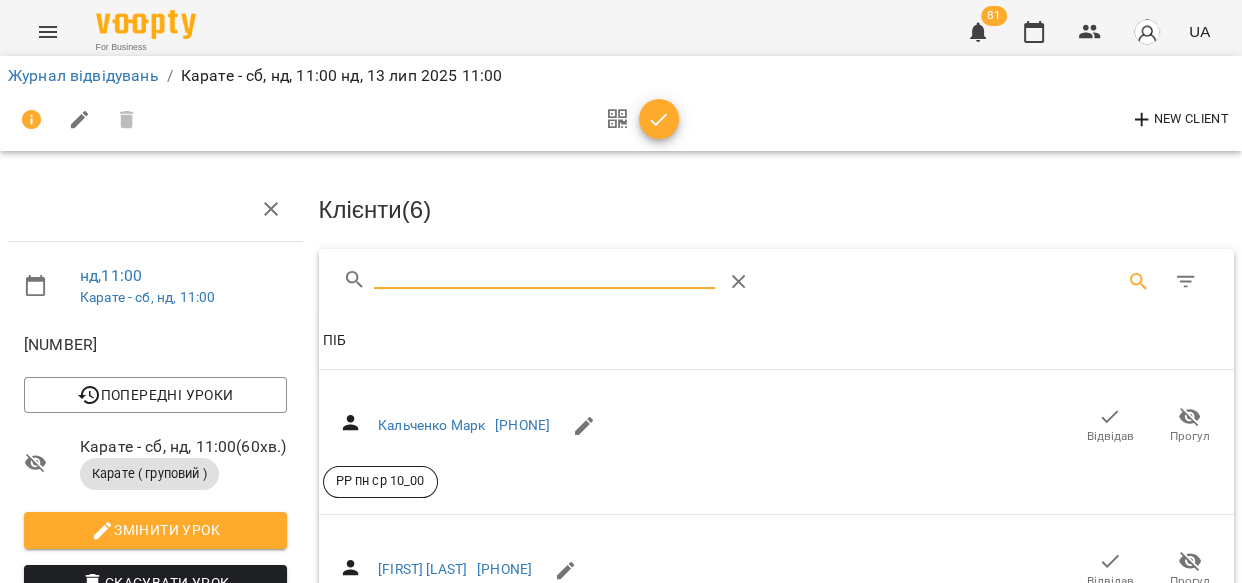 click at bounding box center (544, 274) 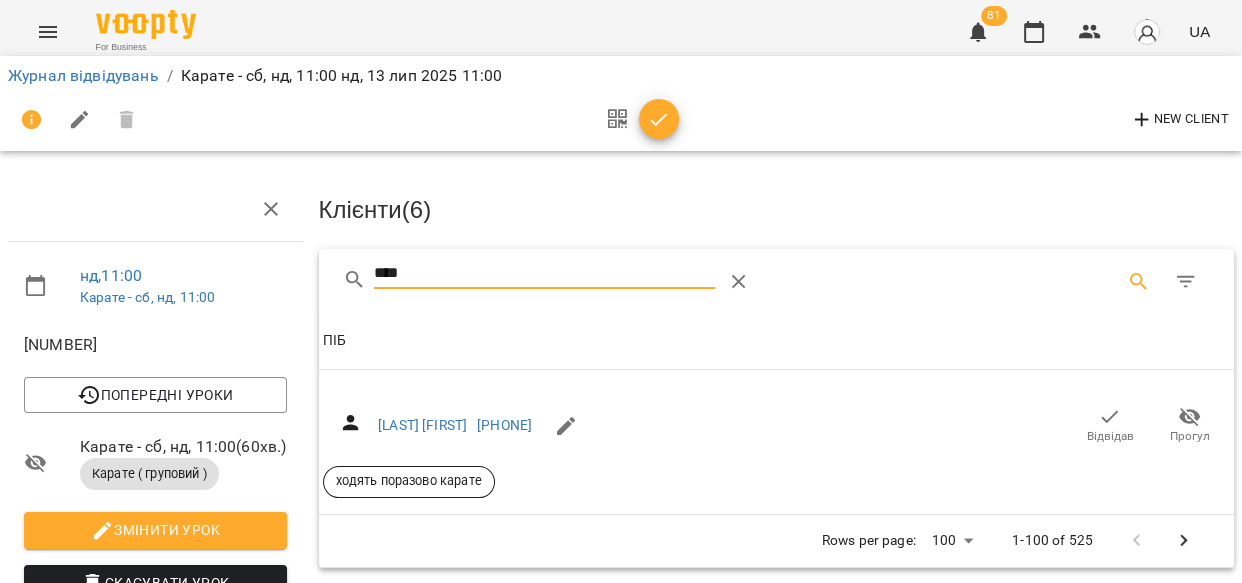 type on "****" 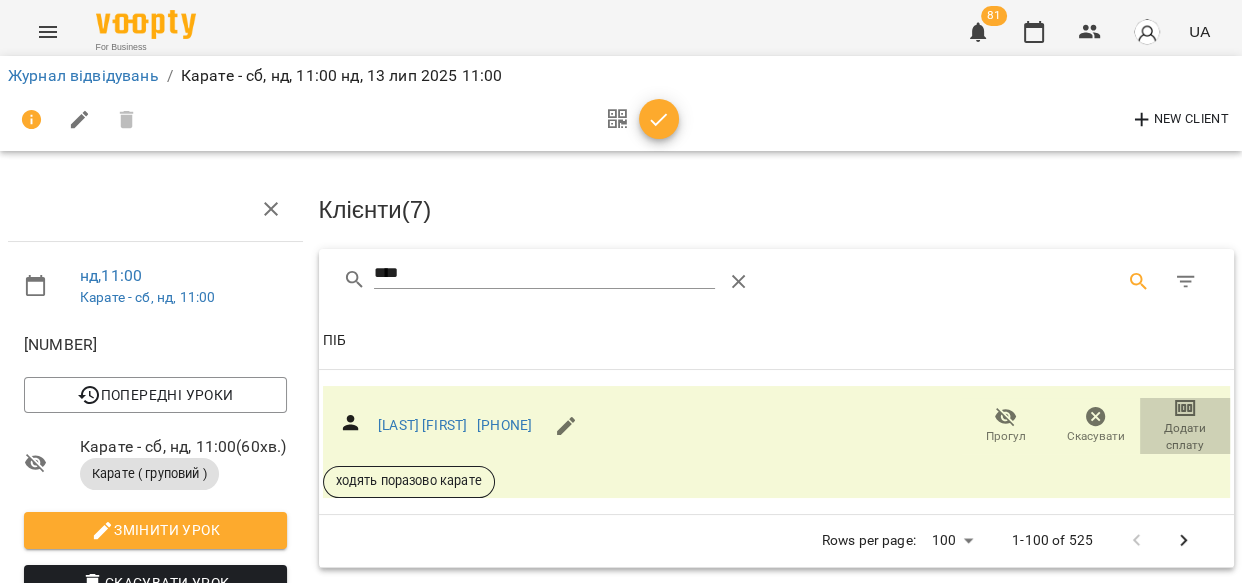 click on "Додати сплату" at bounding box center [1185, 437] 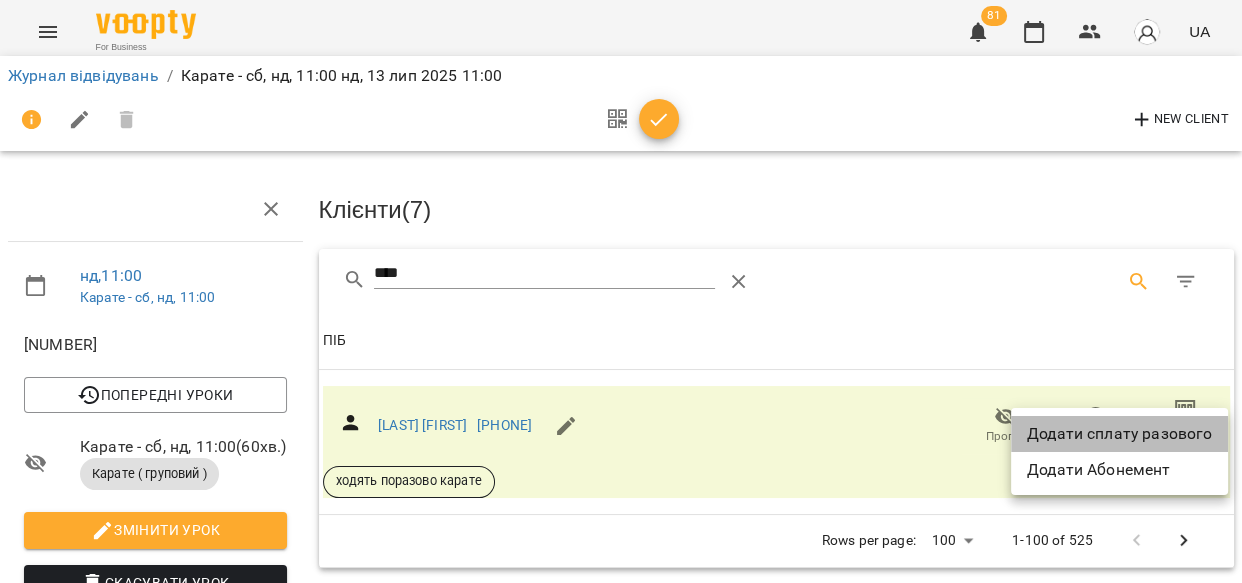 click on "Додати сплату разового" at bounding box center (1119, 434) 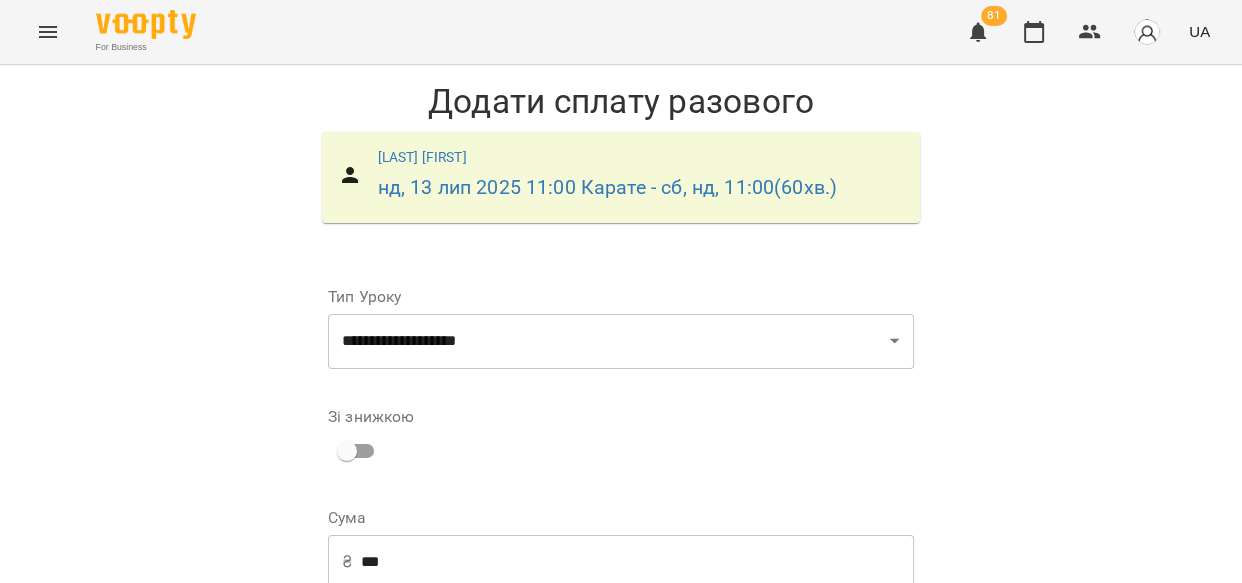 scroll, scrollTop: 310, scrollLeft: 0, axis: vertical 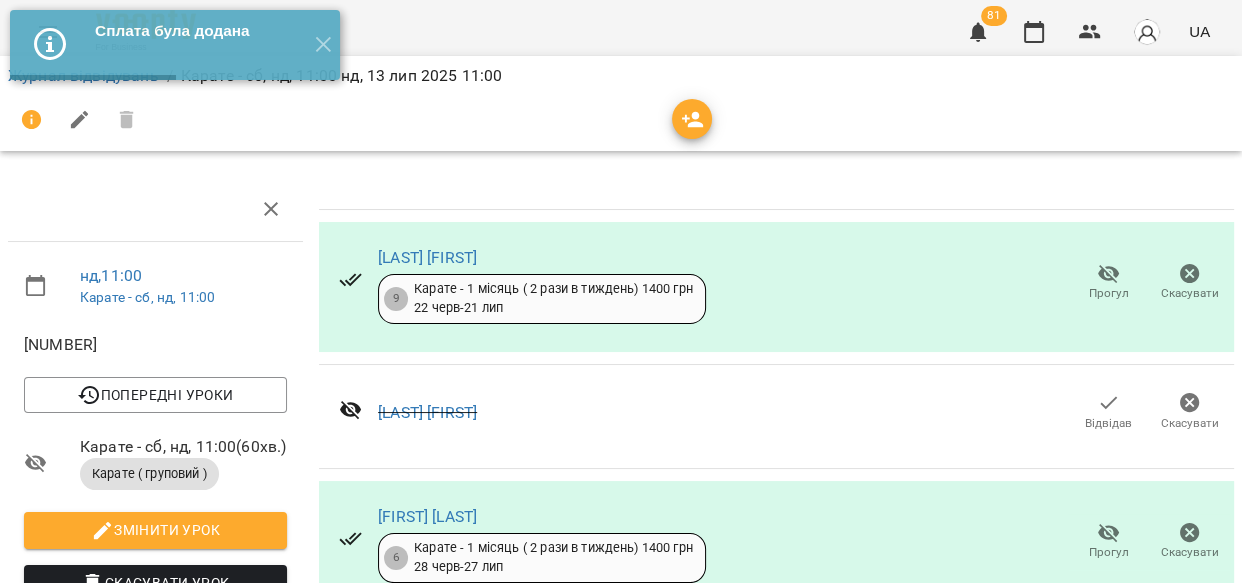 click 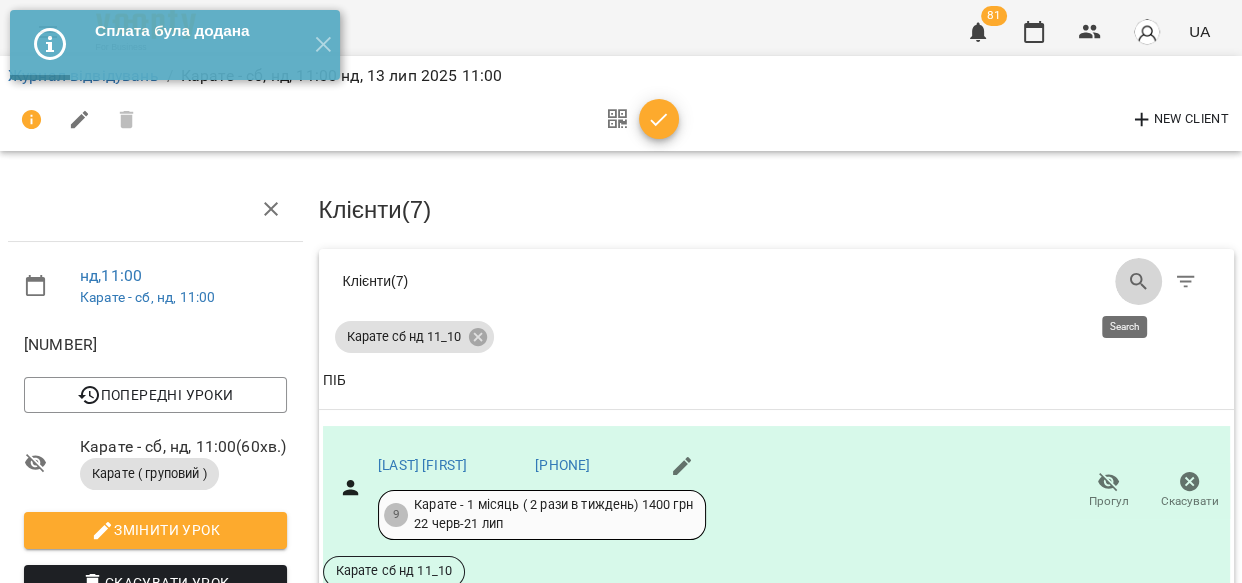 click 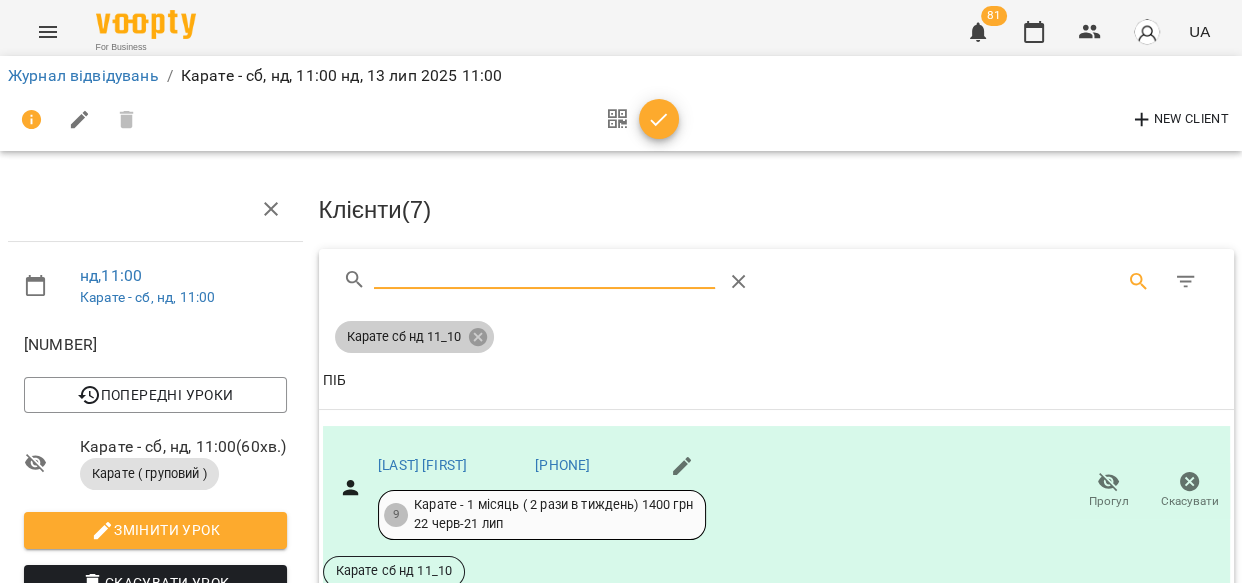 click 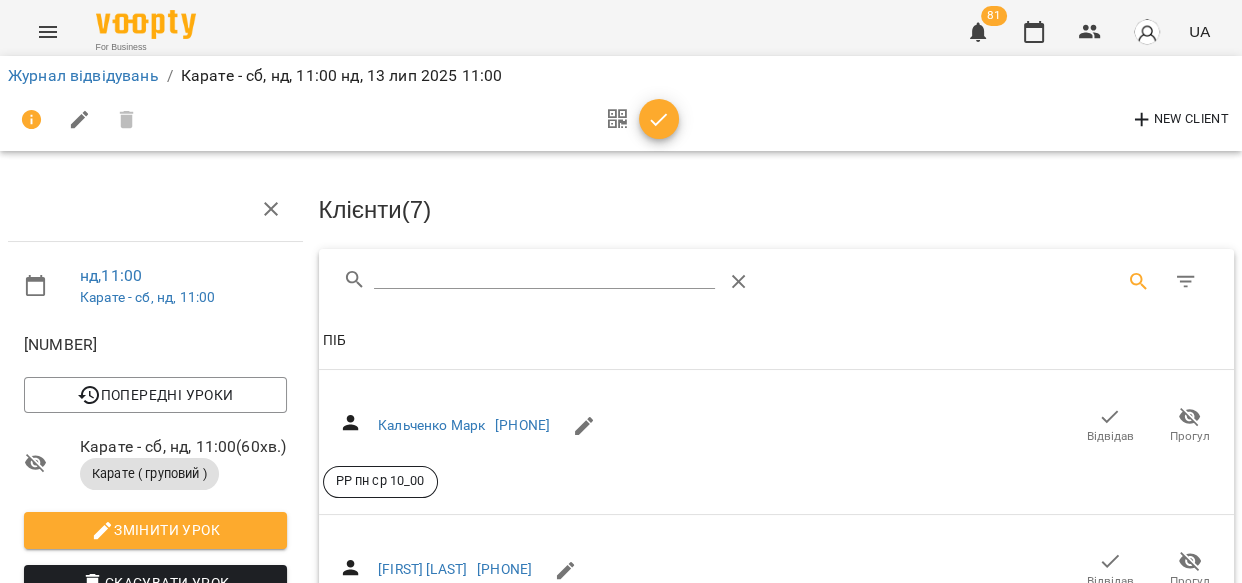 click at bounding box center (544, 274) 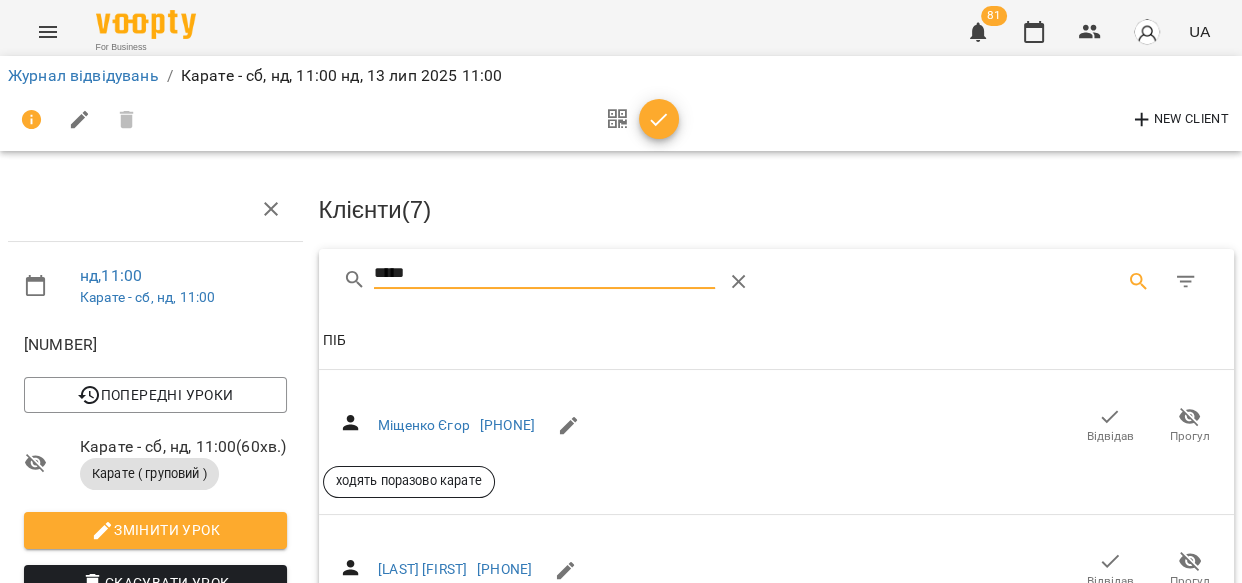 type on "*****" 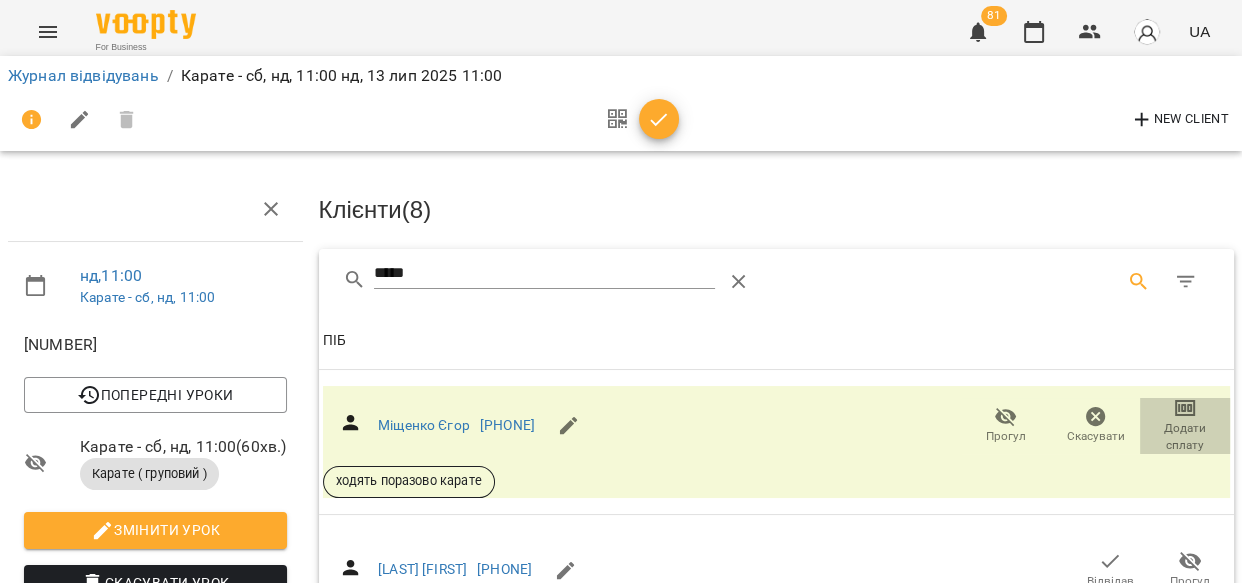 click on "Додати сплату" at bounding box center [1185, 437] 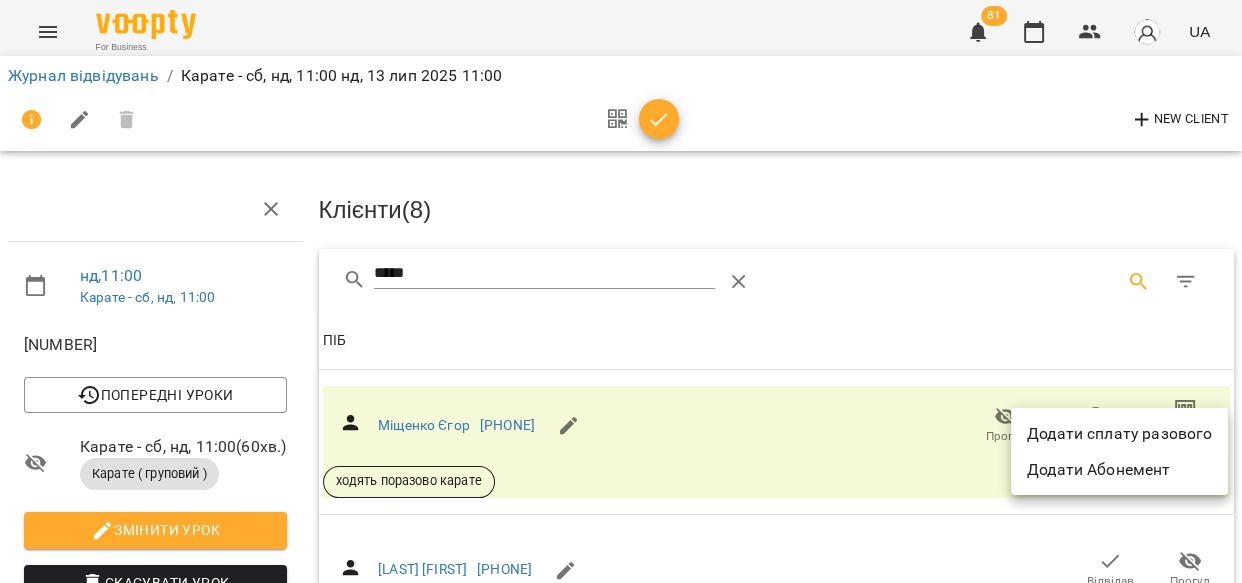 click on "Додати сплату разового" at bounding box center [1119, 434] 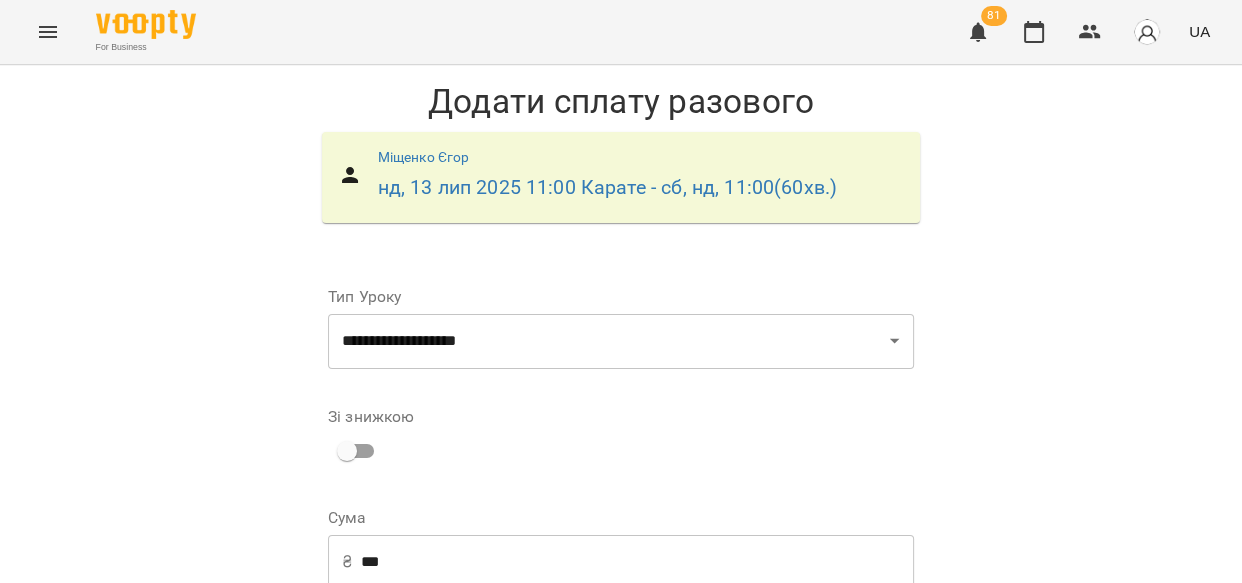 scroll, scrollTop: 300, scrollLeft: 0, axis: vertical 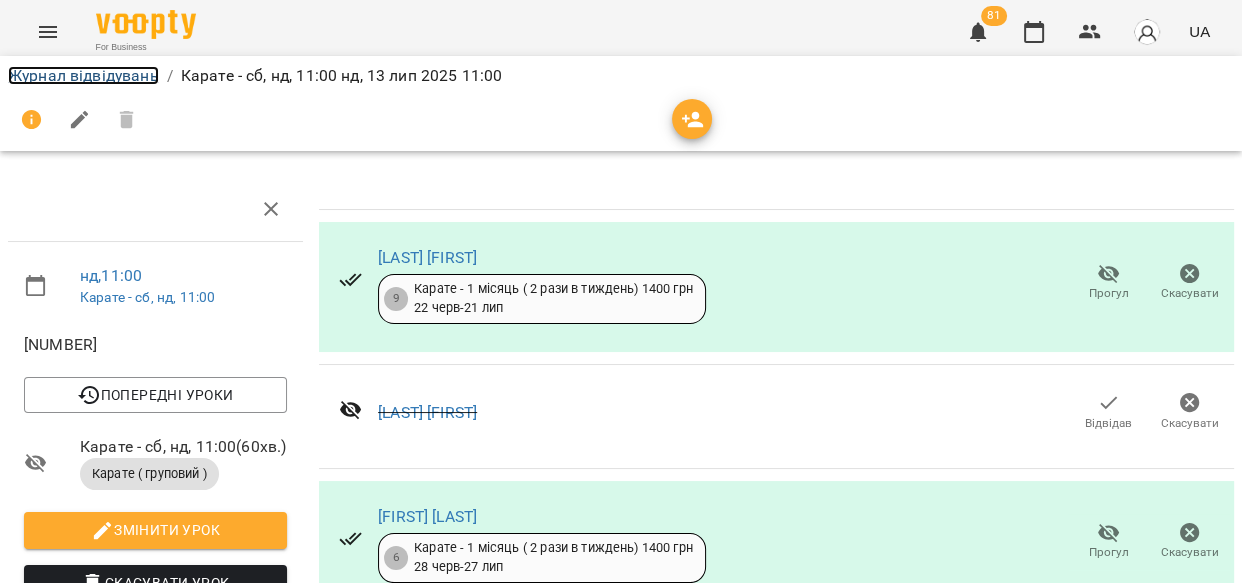 click on "Журнал відвідувань" at bounding box center [83, 75] 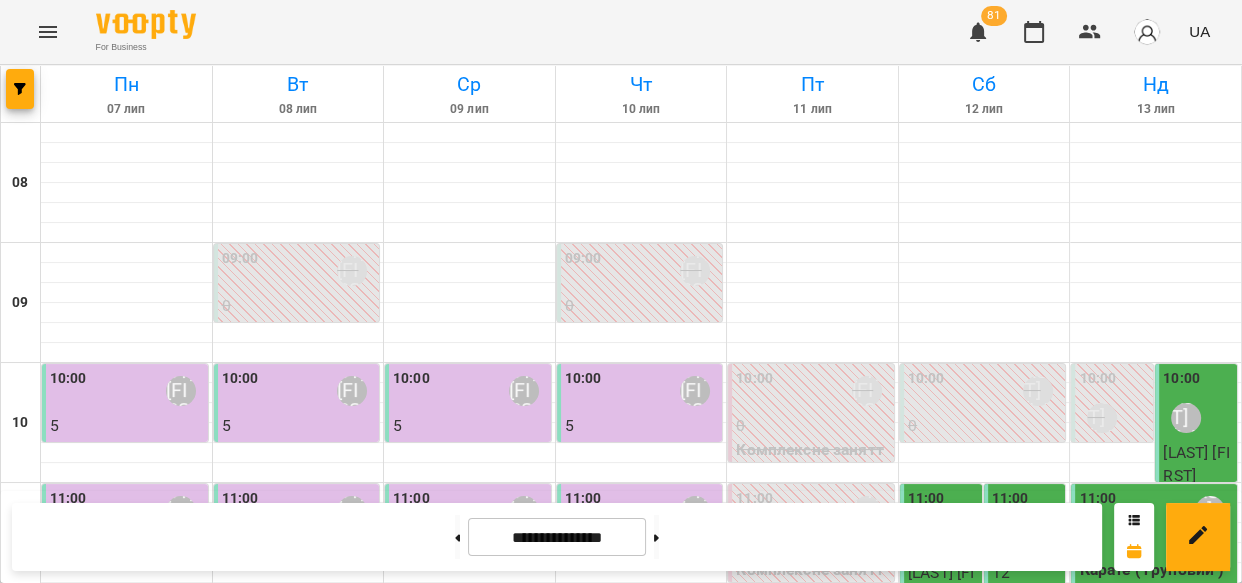 scroll, scrollTop: 275, scrollLeft: 0, axis: vertical 